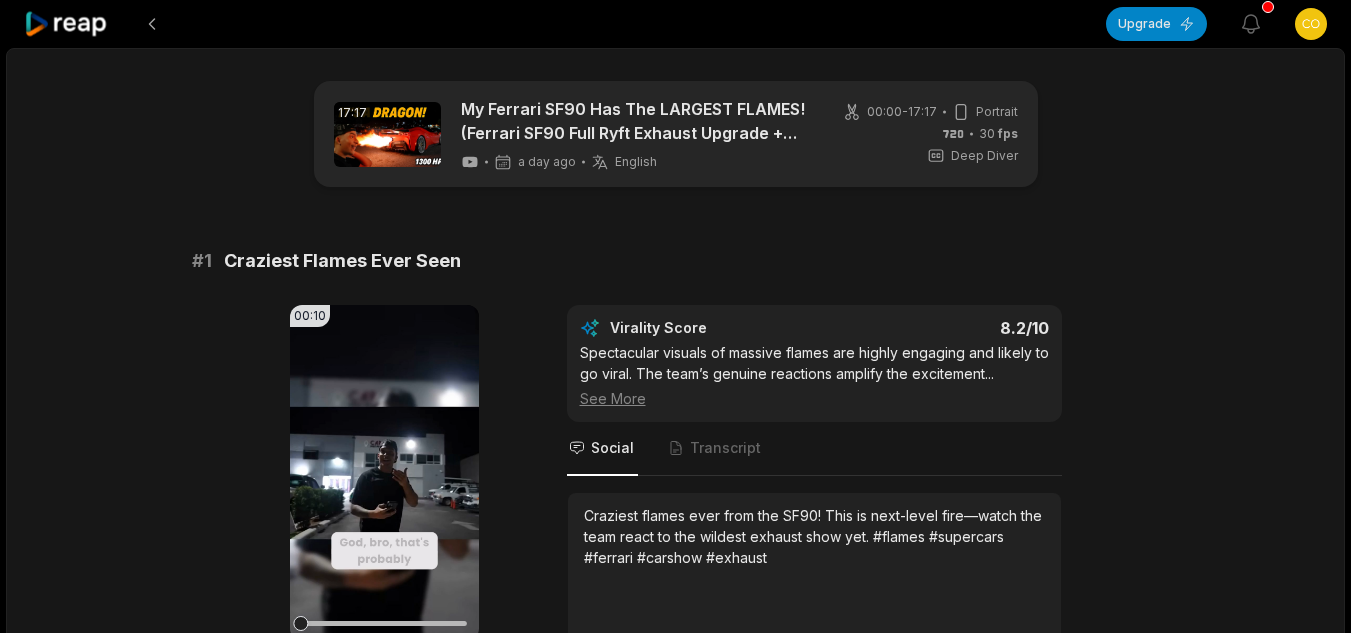 scroll, scrollTop: 2337, scrollLeft: 0, axis: vertical 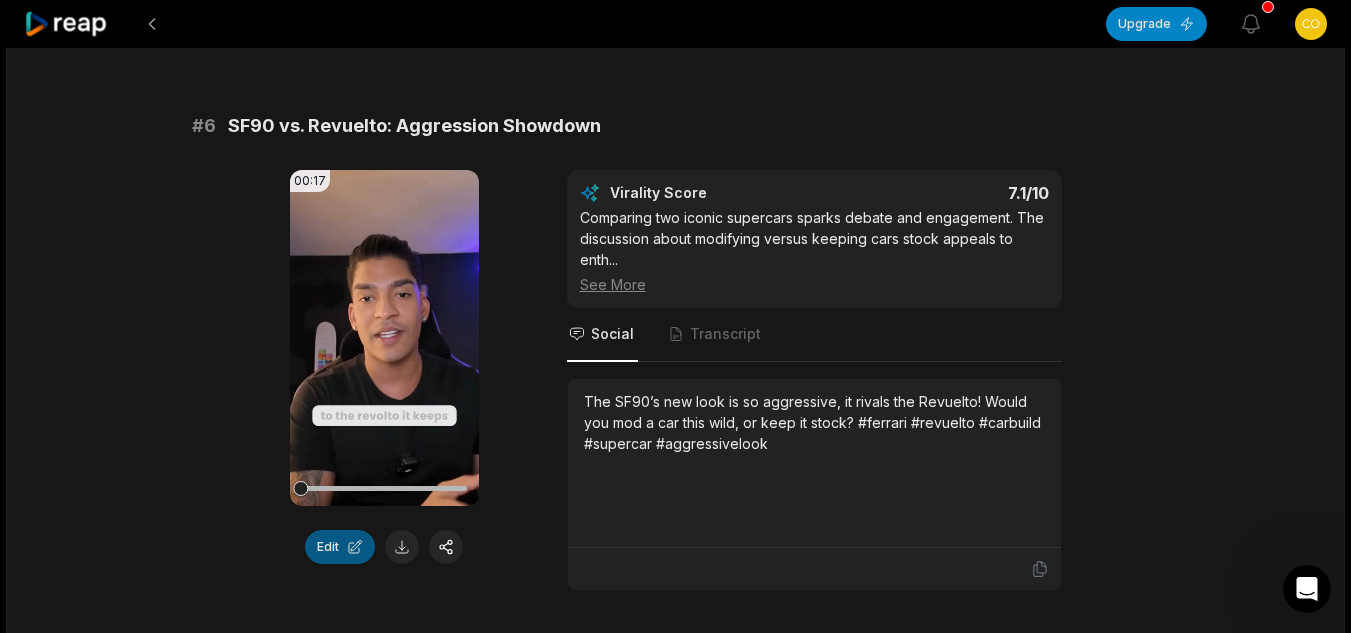 click on "Edit" at bounding box center (340, 547) 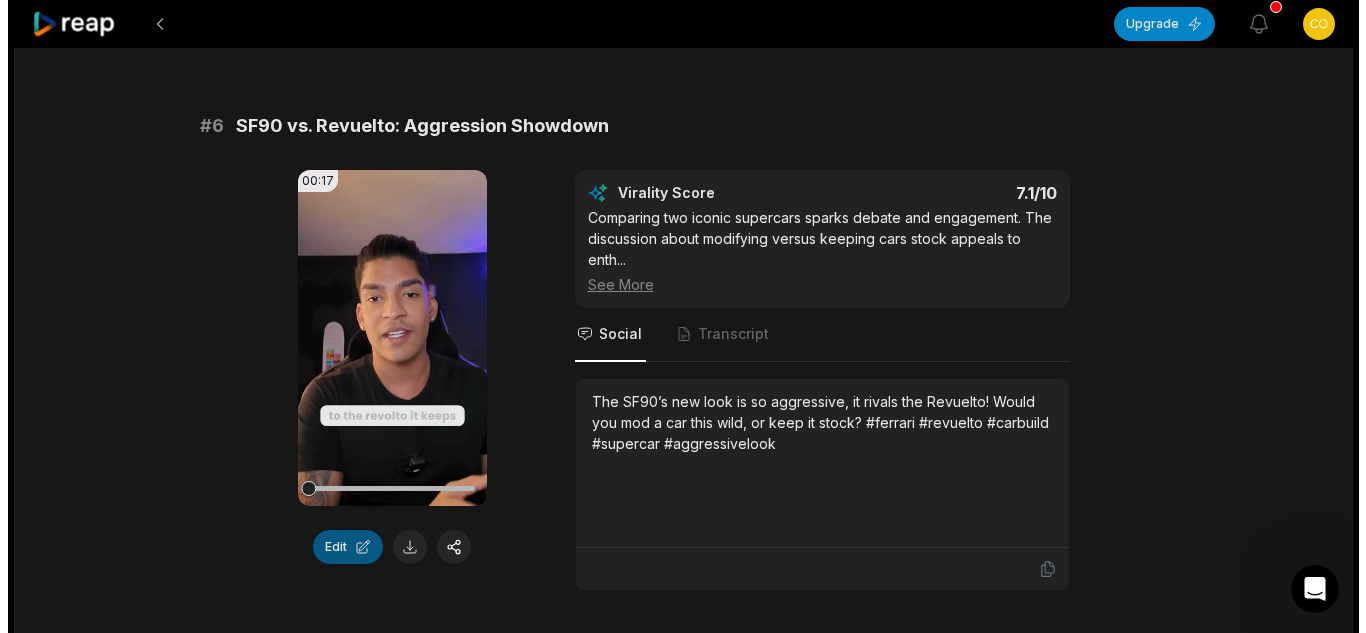 scroll, scrollTop: 0, scrollLeft: 0, axis: both 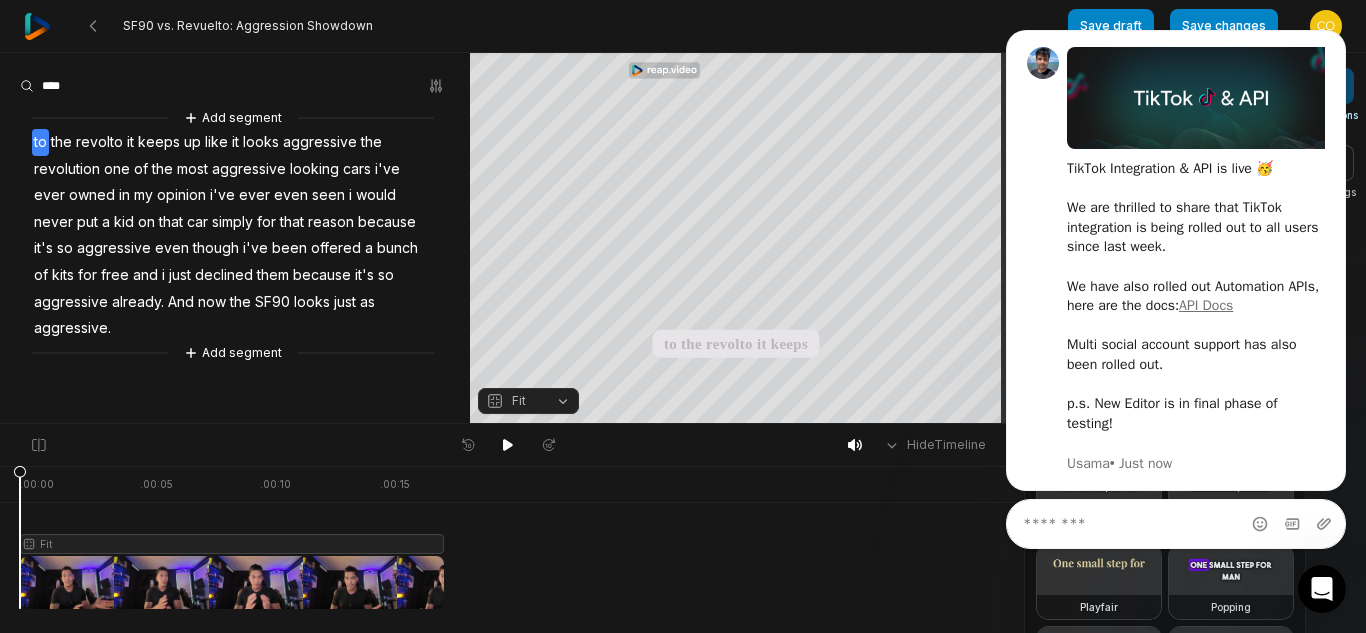 click on "Fit" at bounding box center (508, 528) 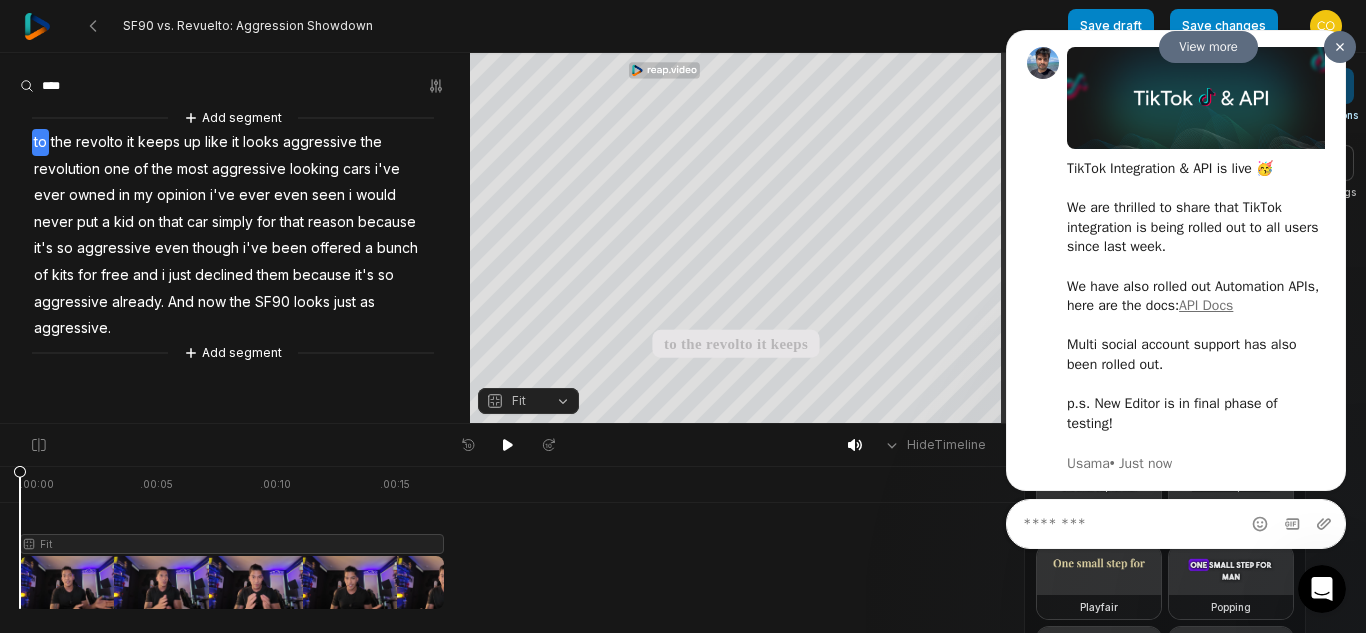 click at bounding box center [1340, 47] 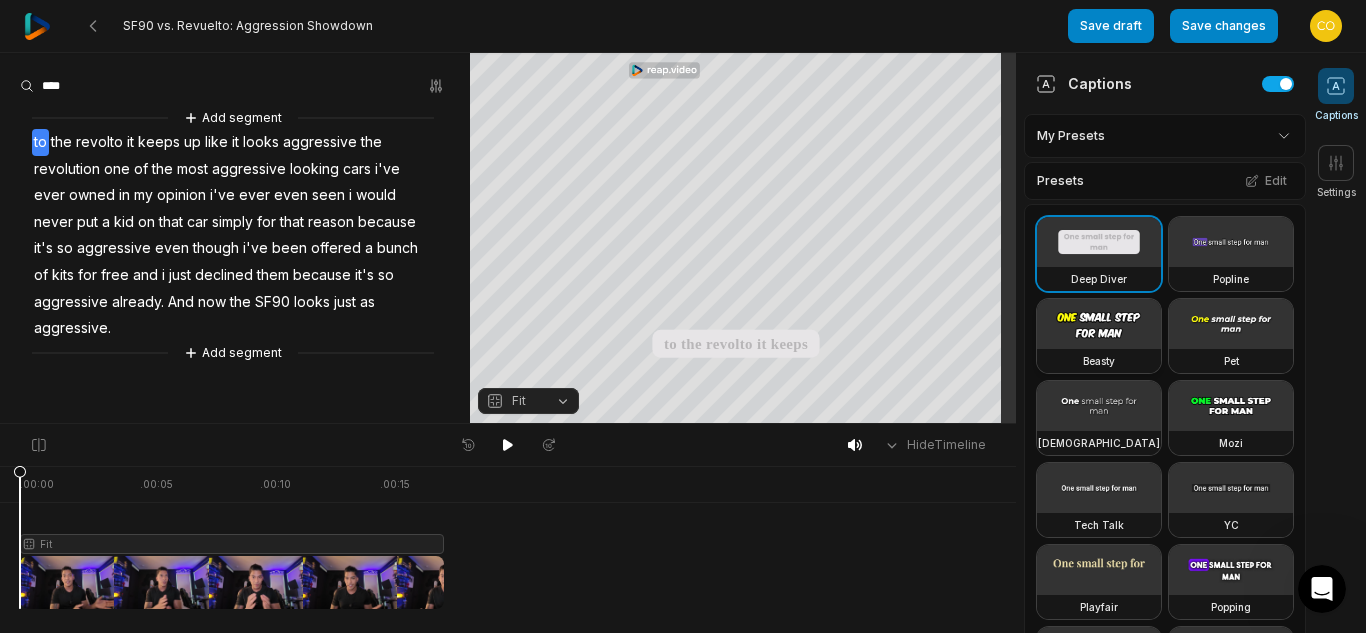 click at bounding box center [1099, 324] 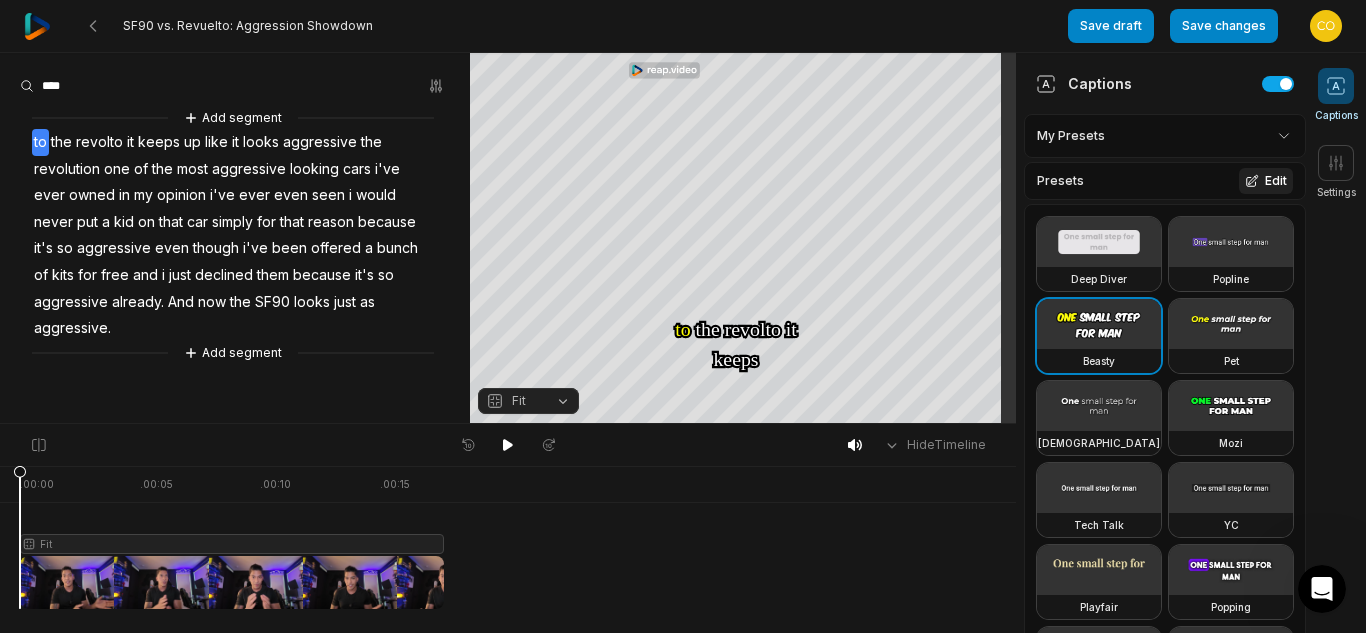 click 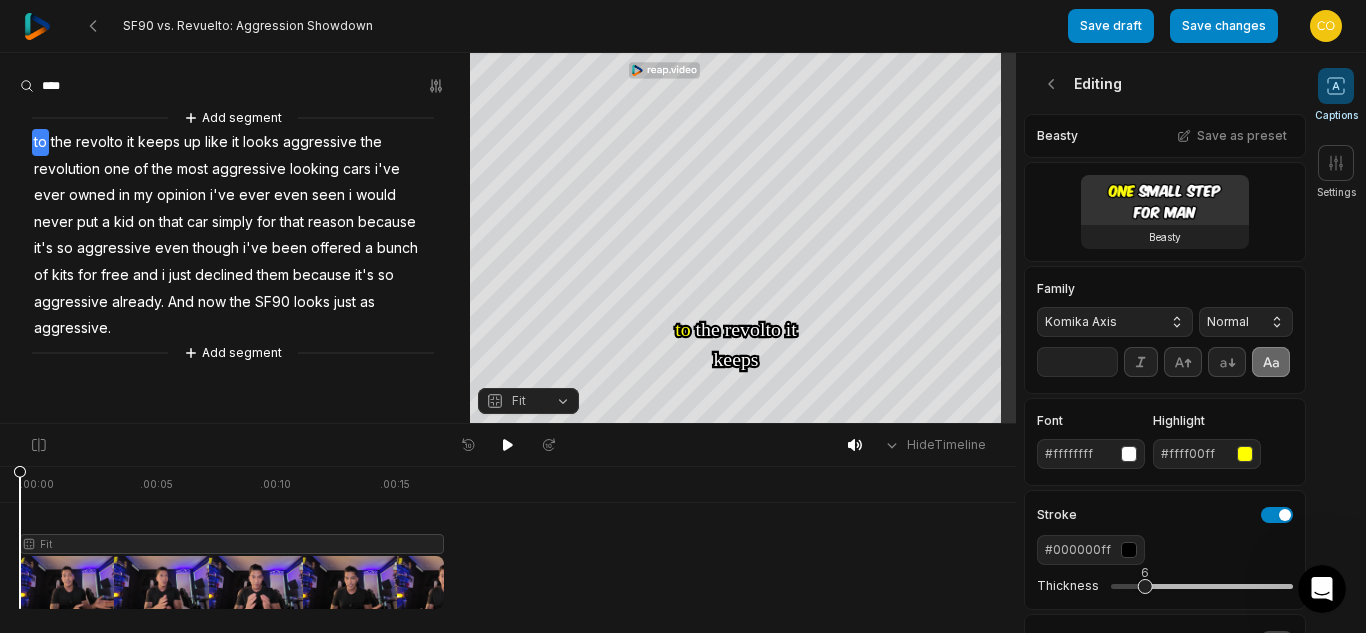 click on "Komika Axis" at bounding box center [1099, 322] 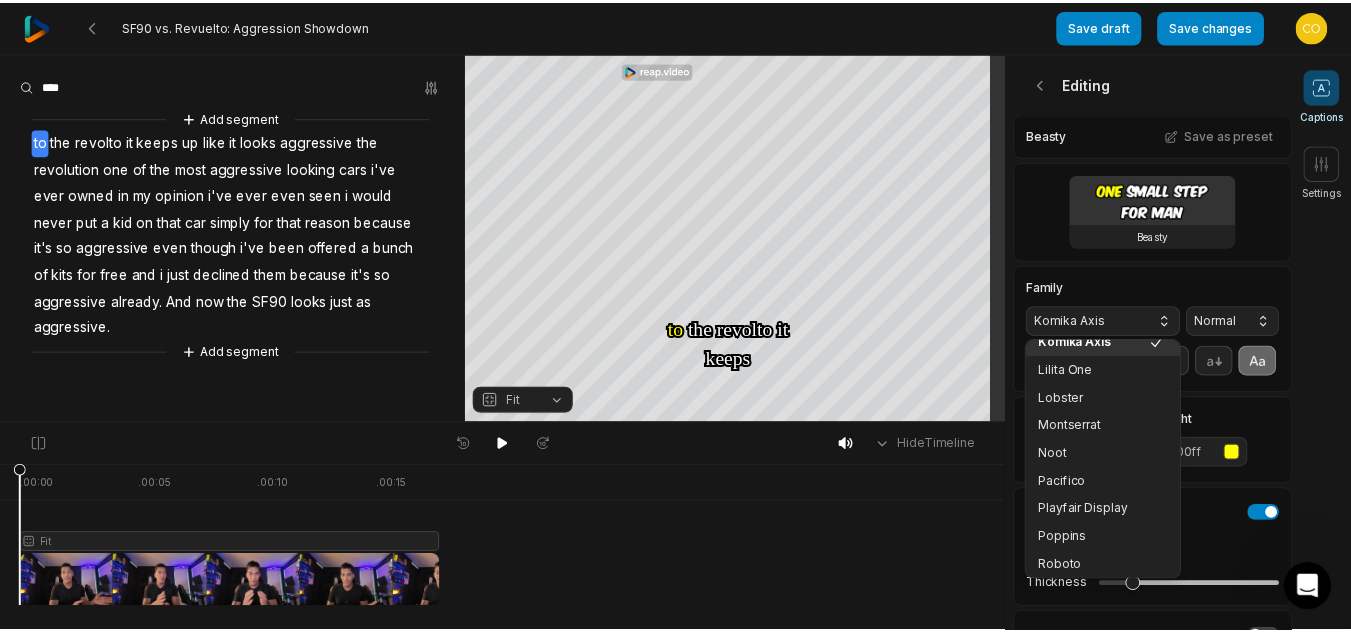 scroll, scrollTop: 241, scrollLeft: 0, axis: vertical 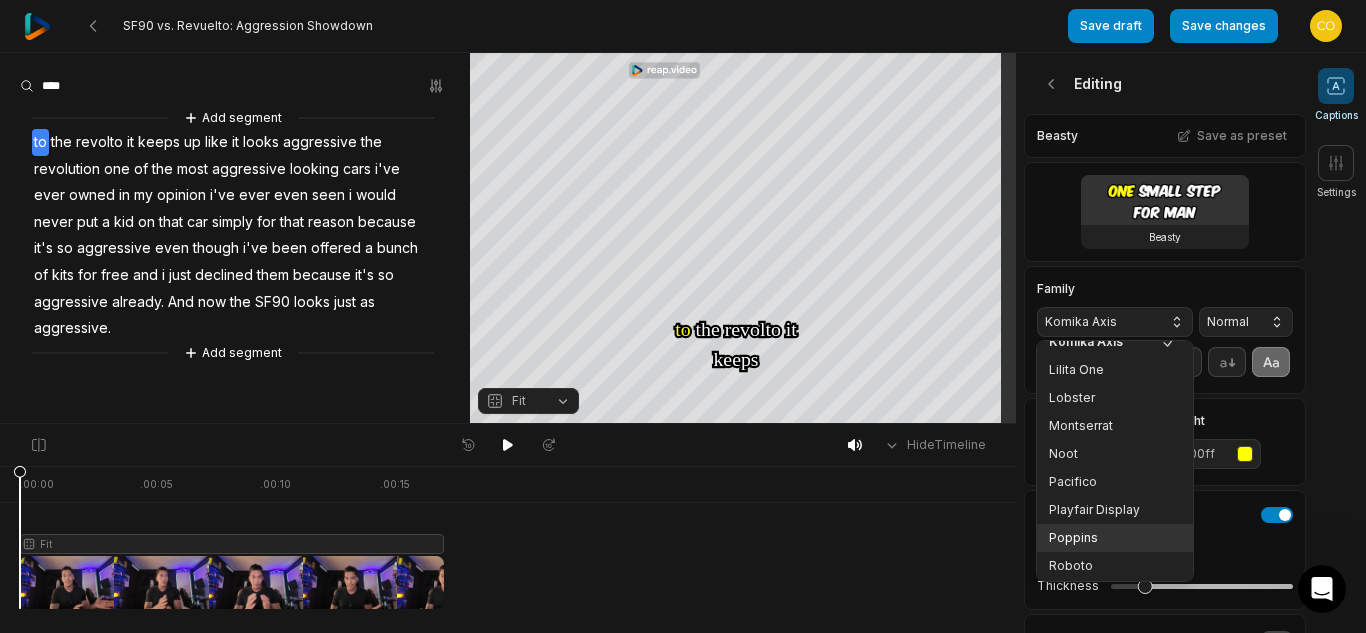 click on "Poppins" at bounding box center (1103, 538) 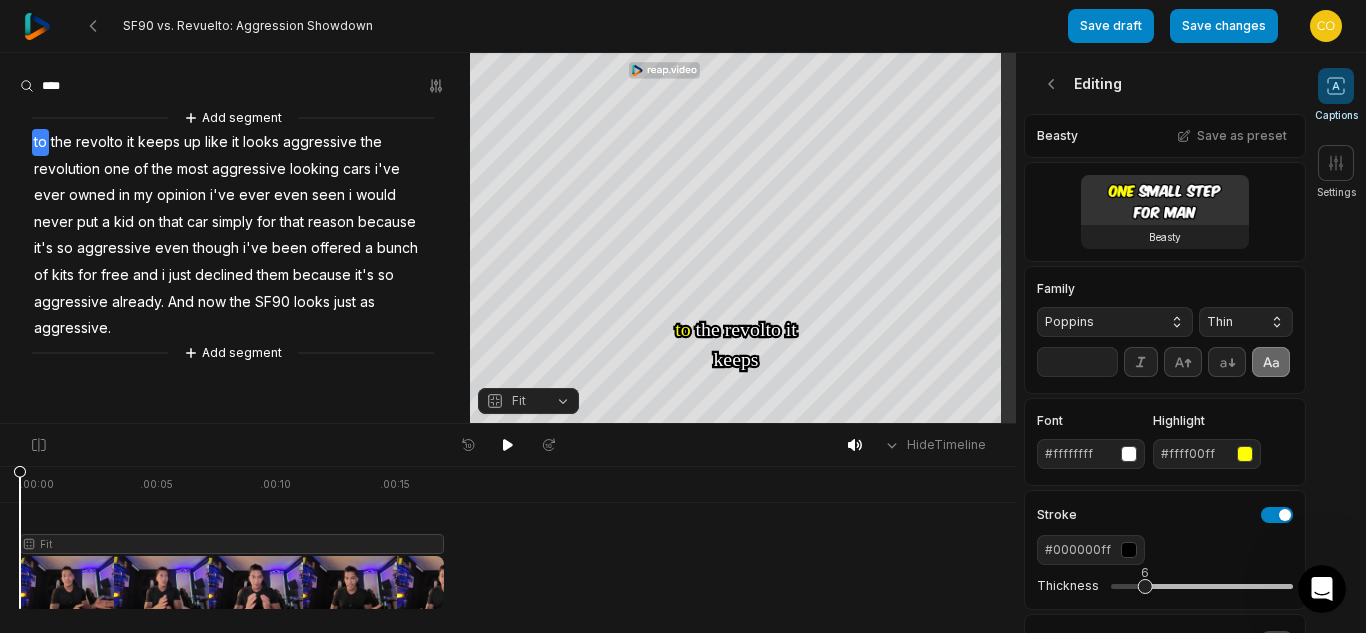 click on "Thin" at bounding box center (1230, 322) 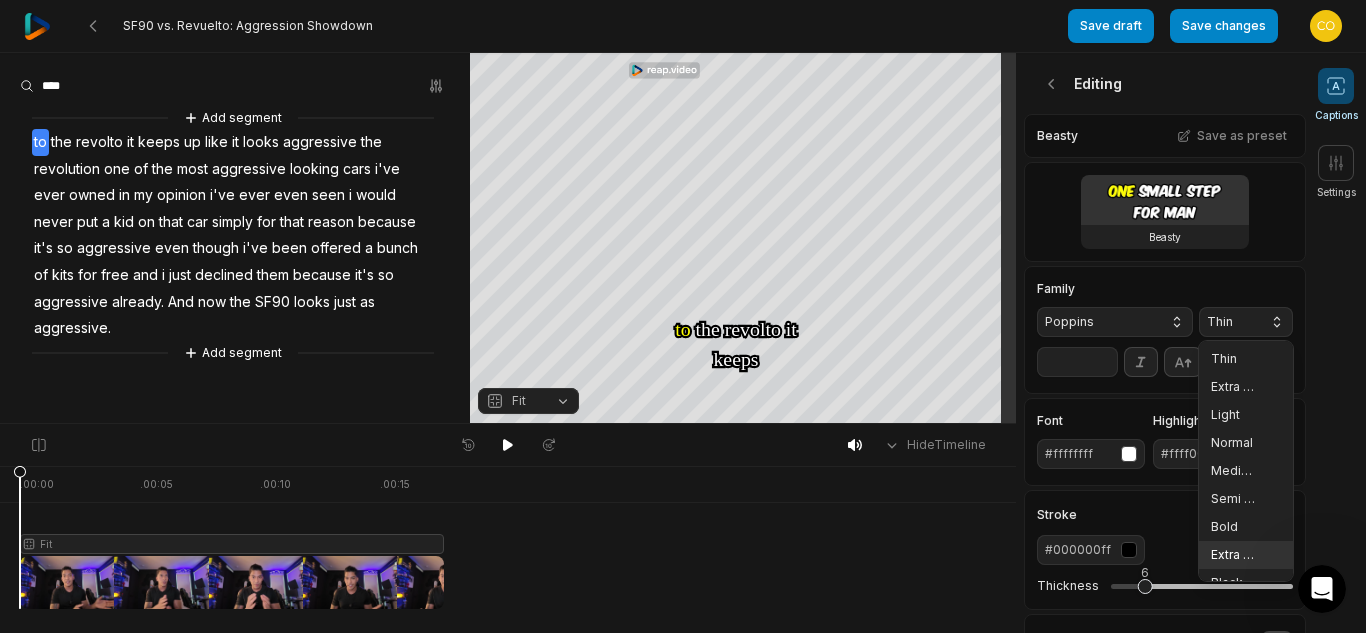 click on "Extra Bold" at bounding box center [1234, 555] 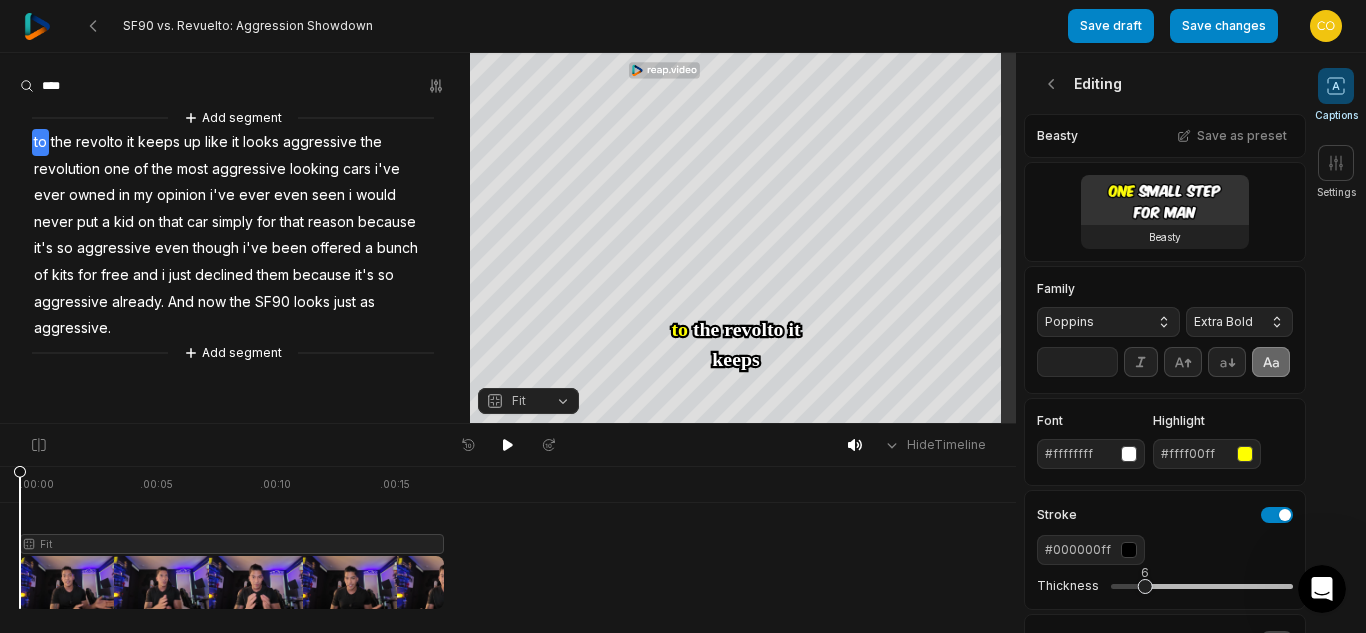 click on "**" at bounding box center (1077, 362) 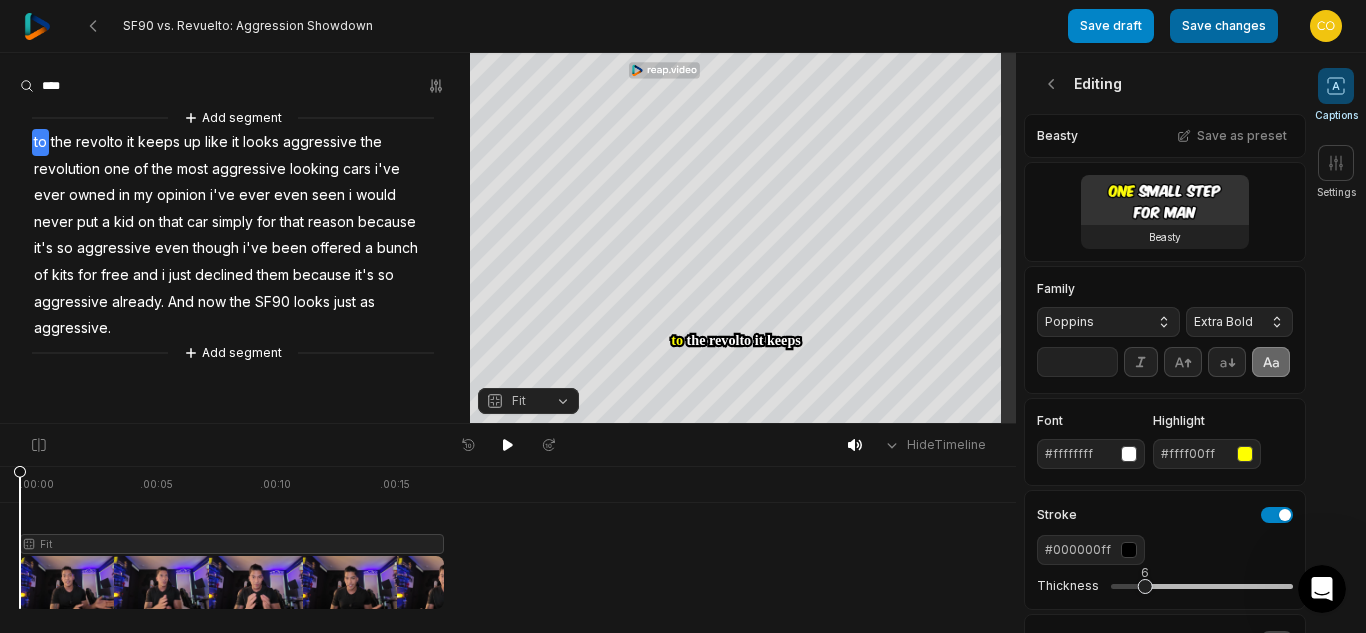 type on "**" 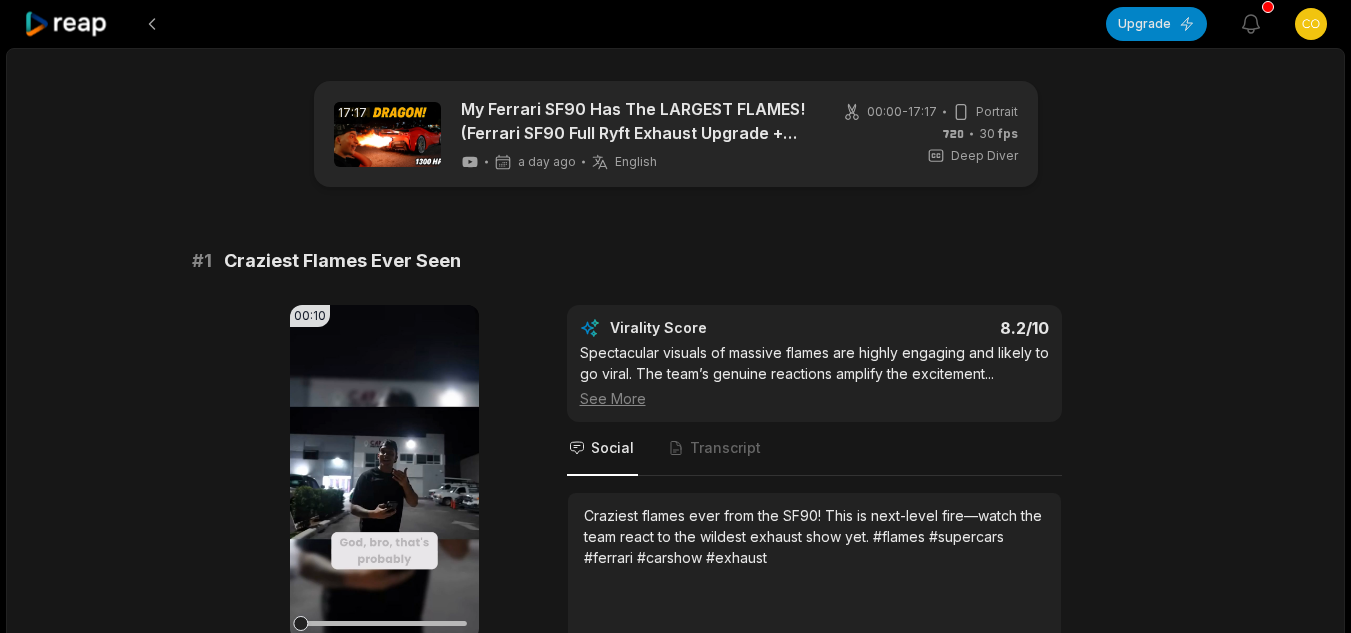 scroll, scrollTop: 0, scrollLeft: 0, axis: both 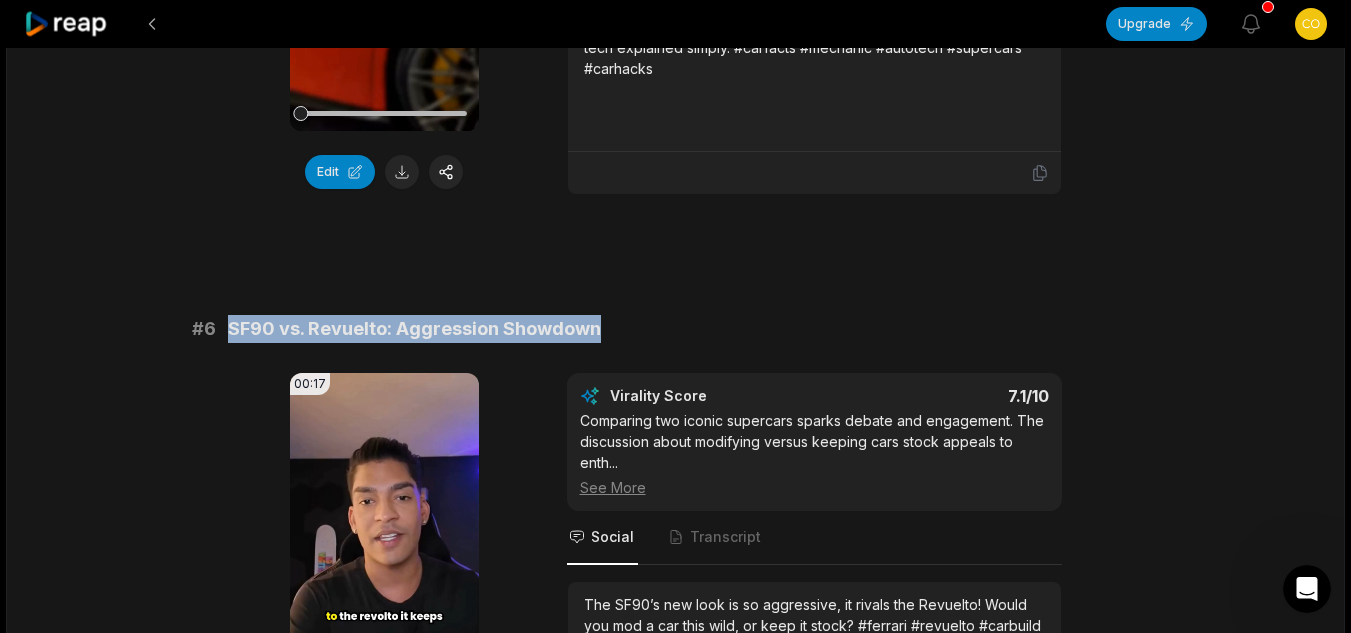 drag, startPoint x: 598, startPoint y: 340, endPoint x: 224, endPoint y: 337, distance: 374.01202 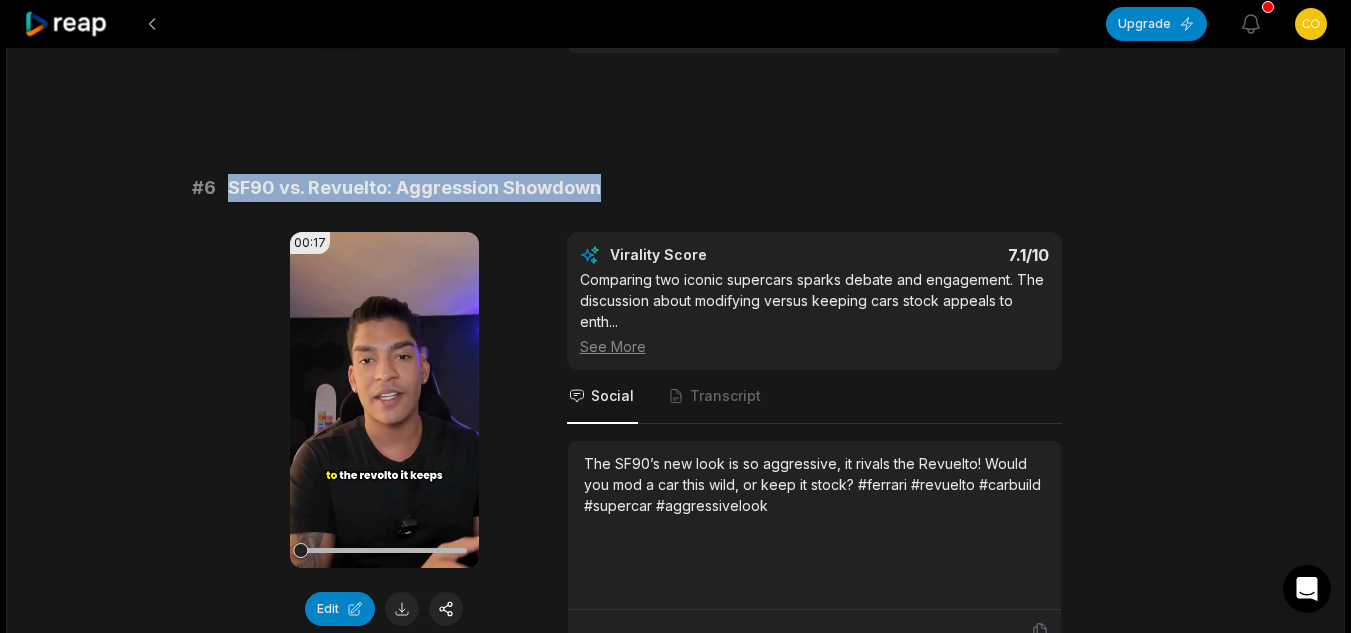 scroll, scrollTop: 2964, scrollLeft: 0, axis: vertical 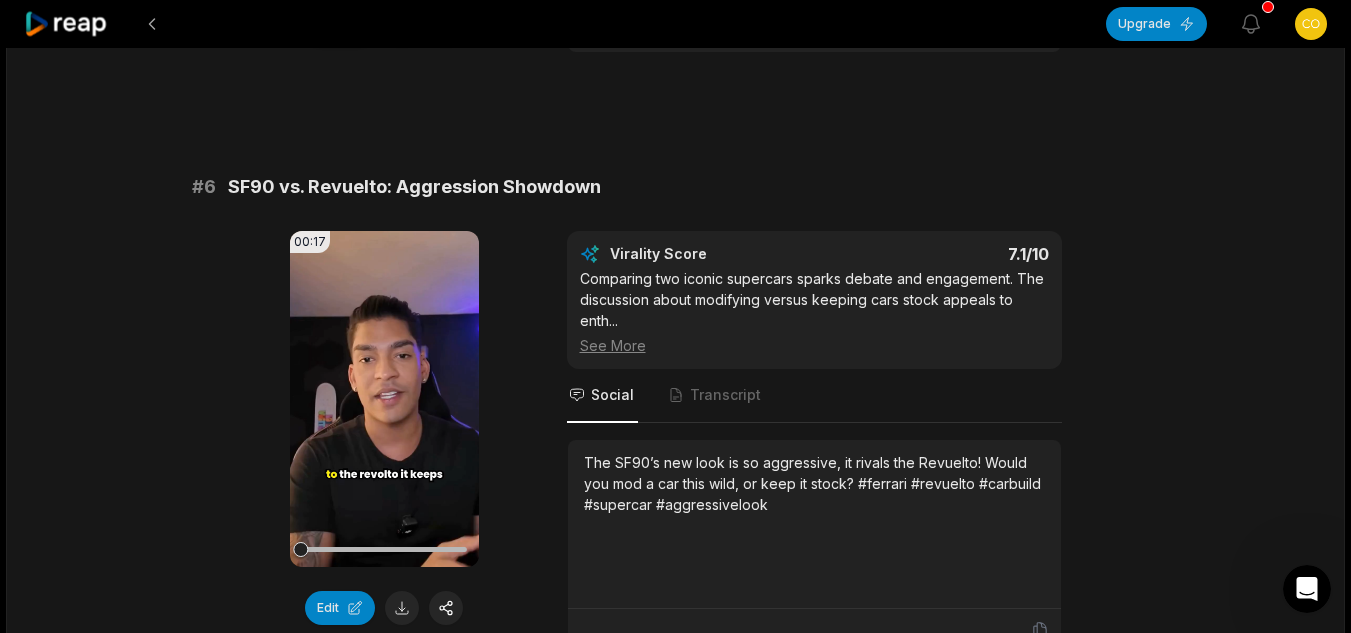 click on "The SF90’s new look is so aggressive, it rivals the Revuelto! Would you mod a car this wild, or keep it stock? #ferrari #revuelto #carbuild #supercar #aggressivelook" at bounding box center [814, 483] 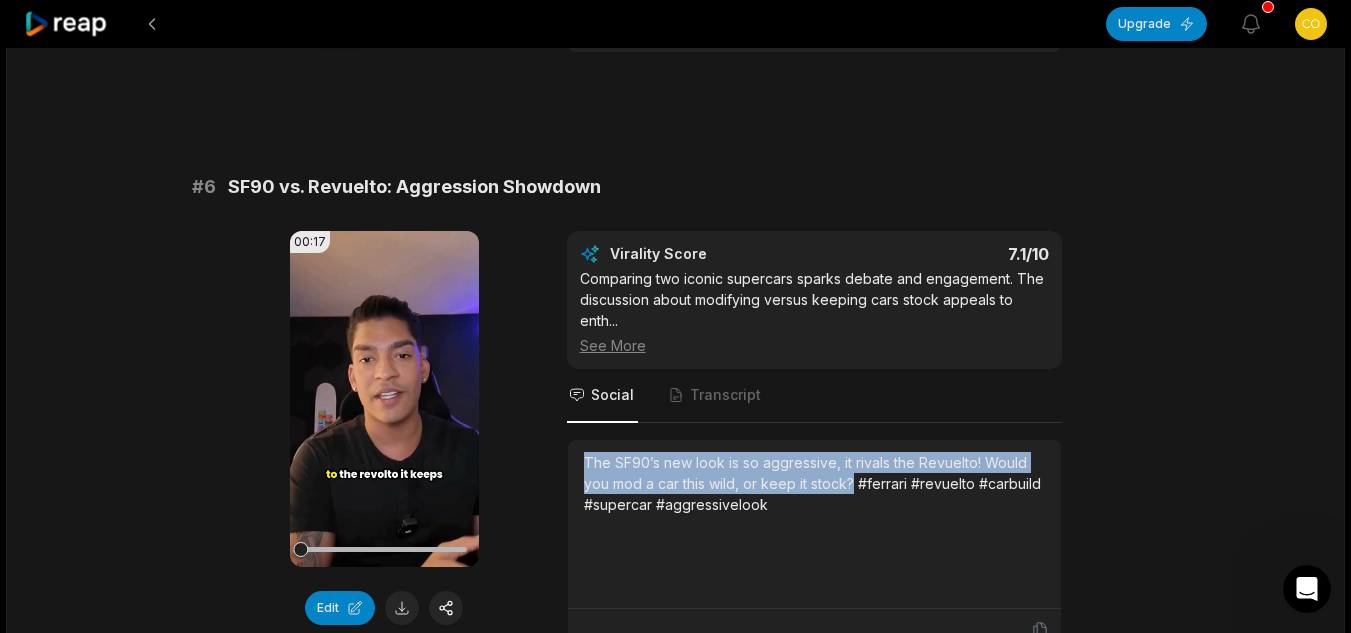 drag, startPoint x: 851, startPoint y: 500, endPoint x: 575, endPoint y: 474, distance: 277.22192 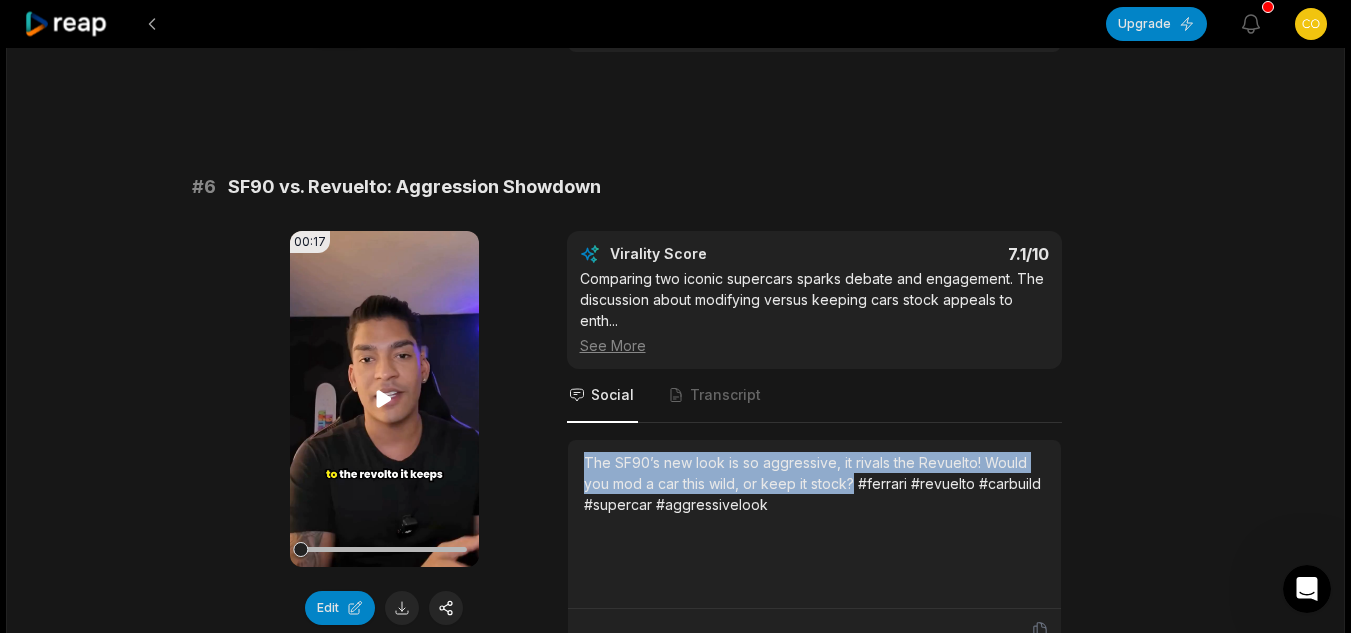 copy on "The SF90’s new look is so aggressive, it rivals the Revuelto! Would you mod a car this wild, or keep it stock?" 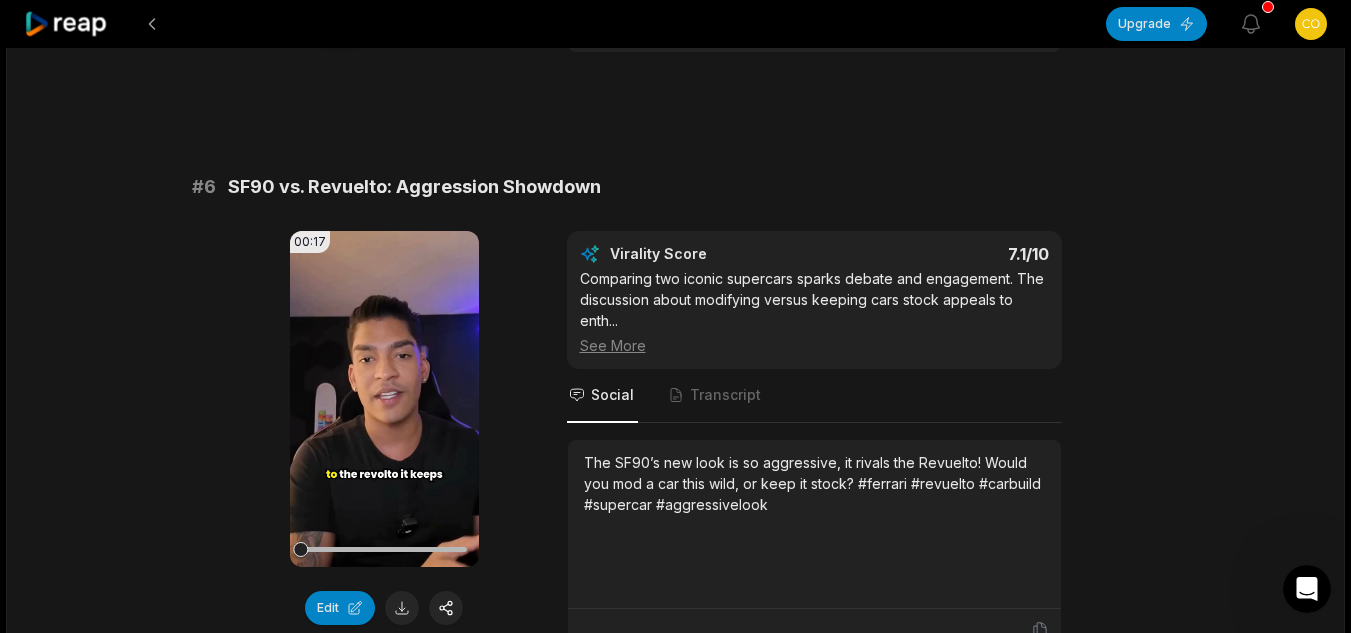click on "The SF90’s new look is so aggressive, it rivals the Revuelto! Would you mod a car this wild, or keep it stock? #ferrari #revuelto #carbuild #supercar #aggressivelook" at bounding box center (814, 483) 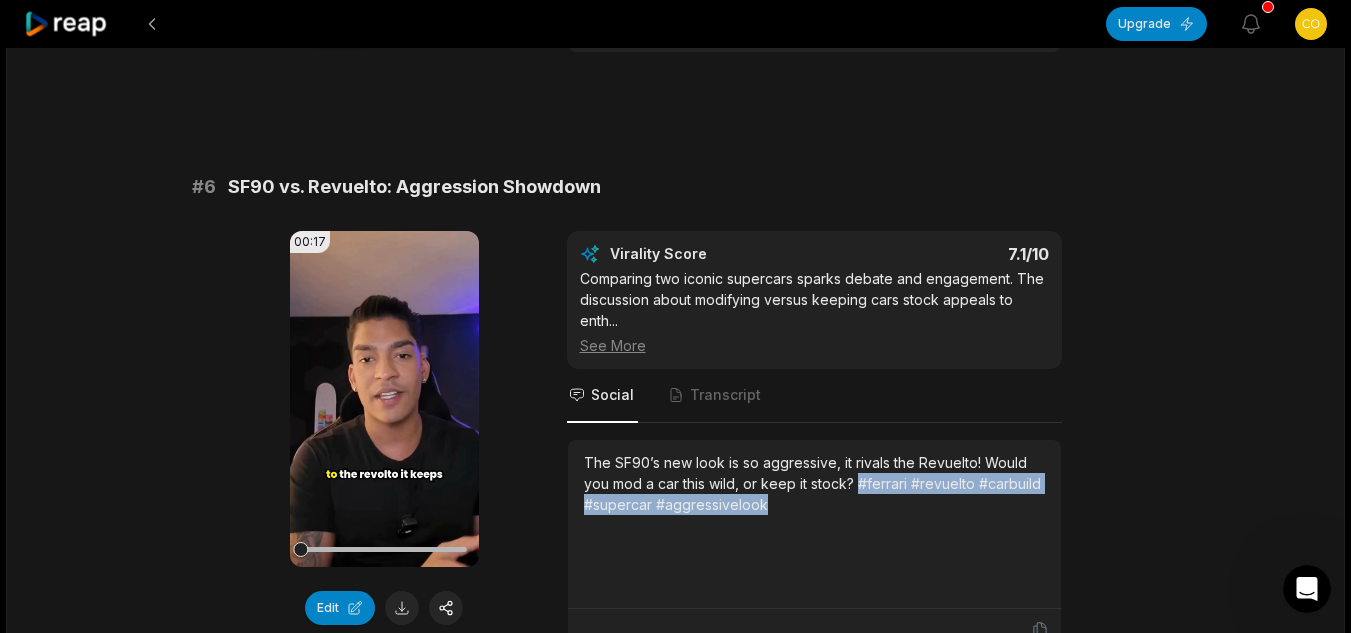 drag, startPoint x: 855, startPoint y: 503, endPoint x: 863, endPoint y: 532, distance: 30.083218 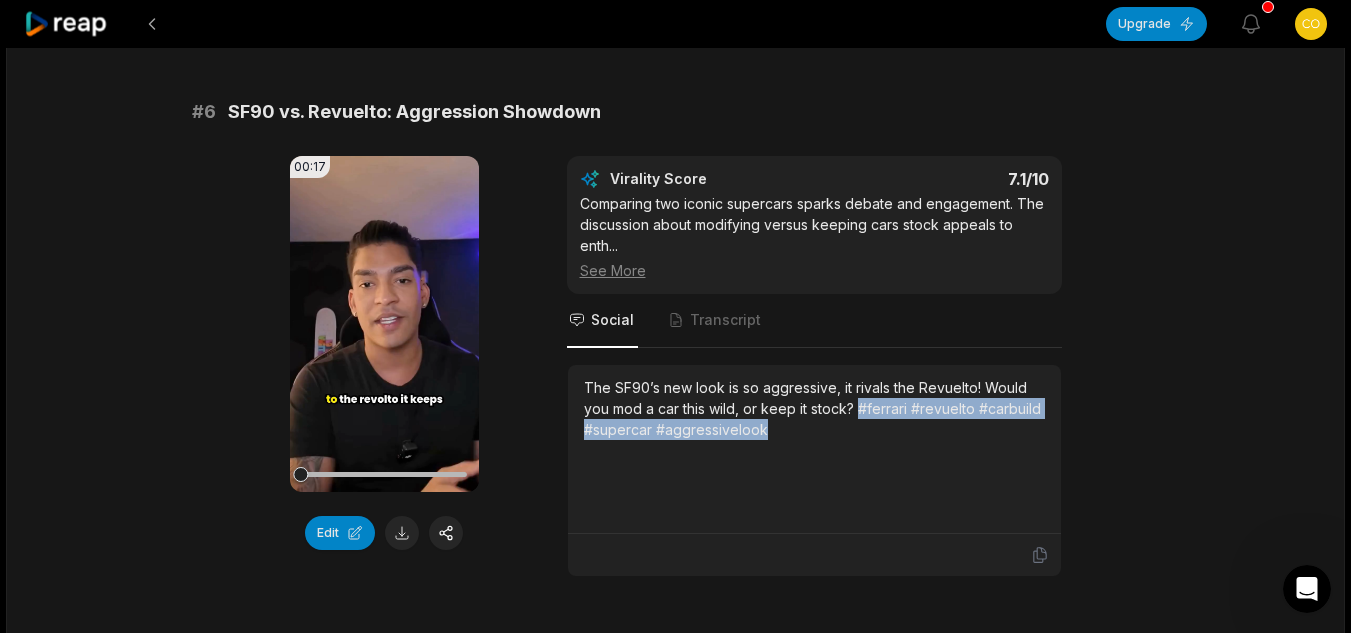 scroll, scrollTop: 3053, scrollLeft: 0, axis: vertical 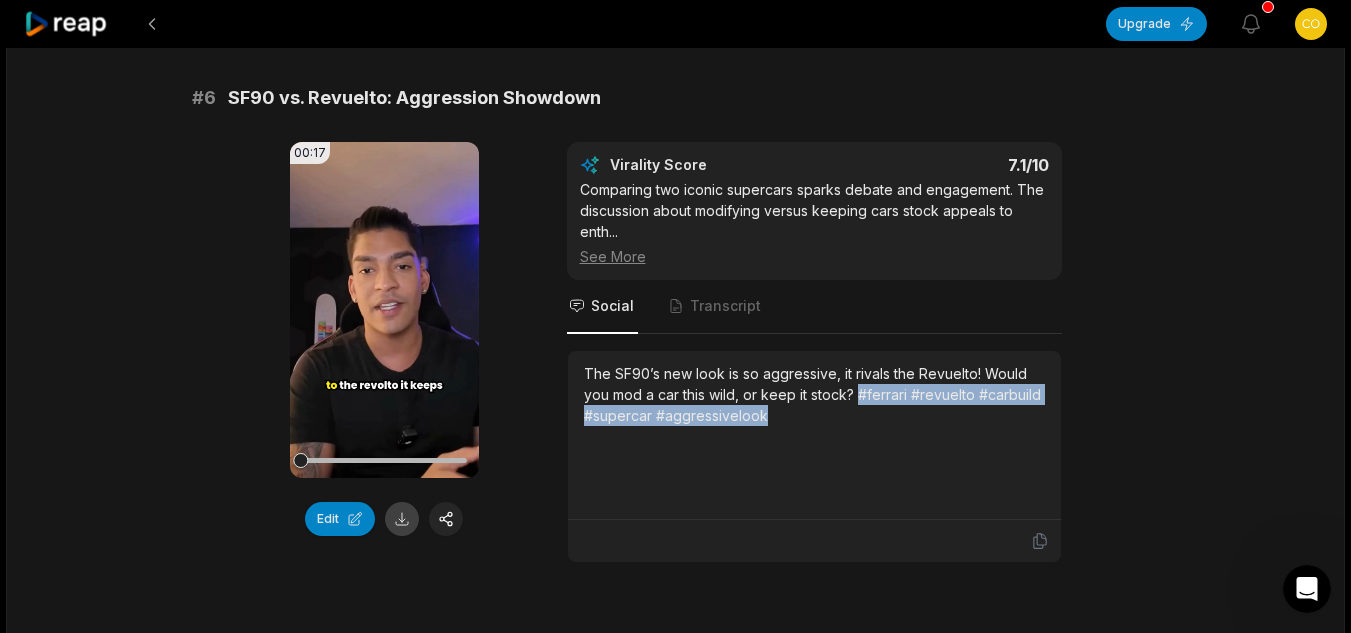 click at bounding box center (402, 519) 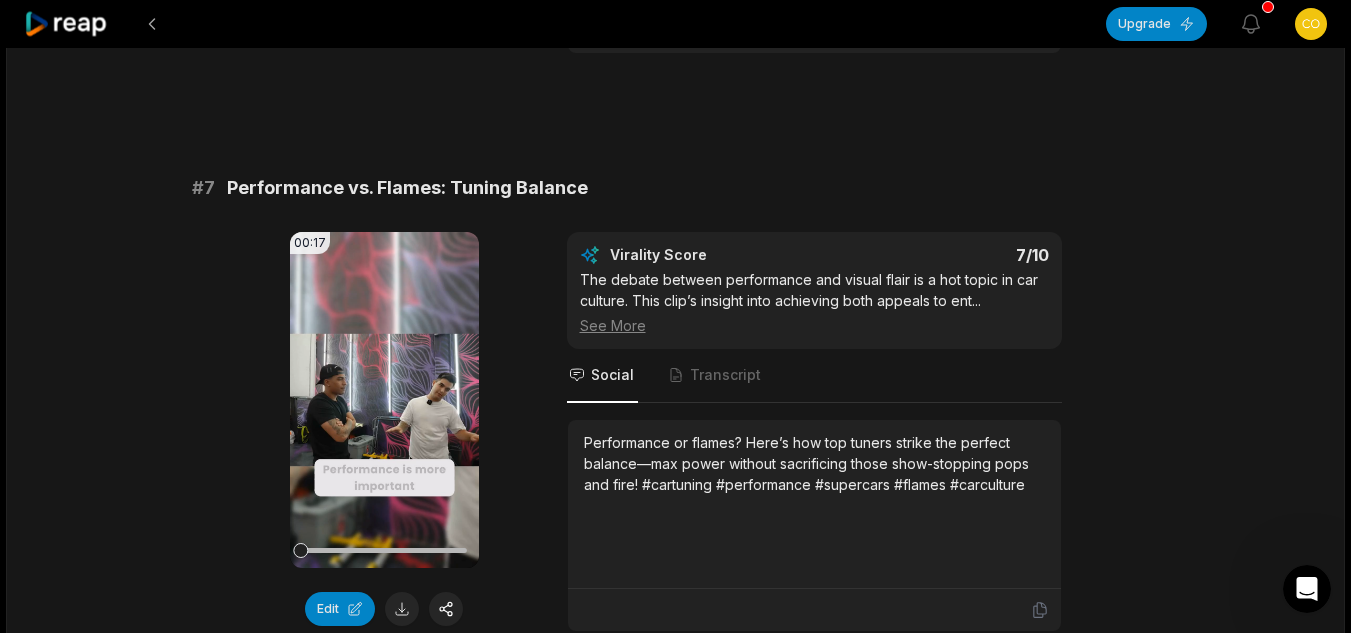 scroll, scrollTop: 3580, scrollLeft: 0, axis: vertical 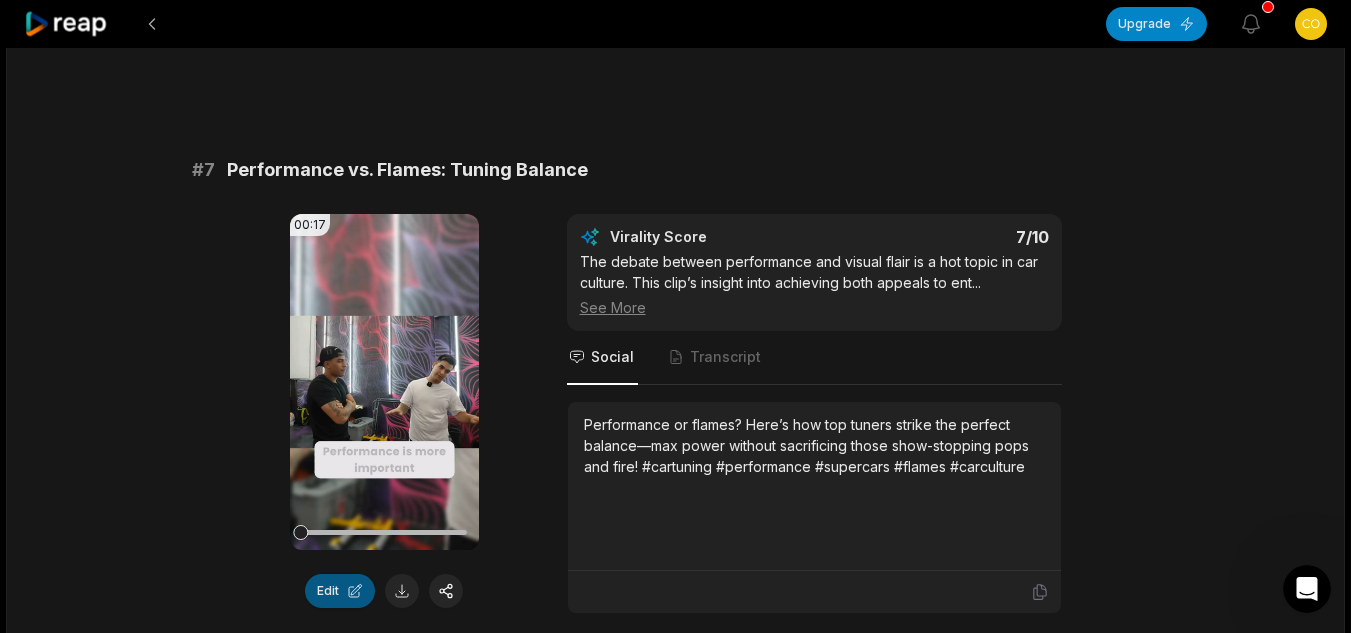 click on "Edit" at bounding box center [340, 591] 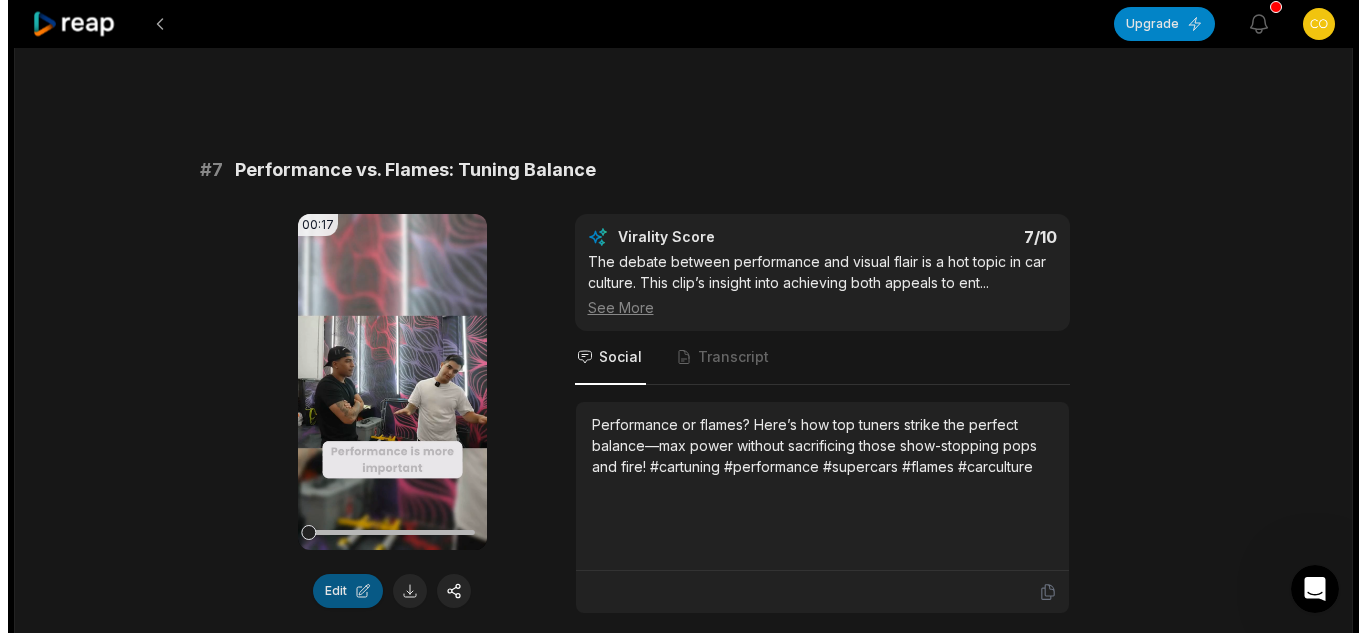scroll, scrollTop: 0, scrollLeft: 0, axis: both 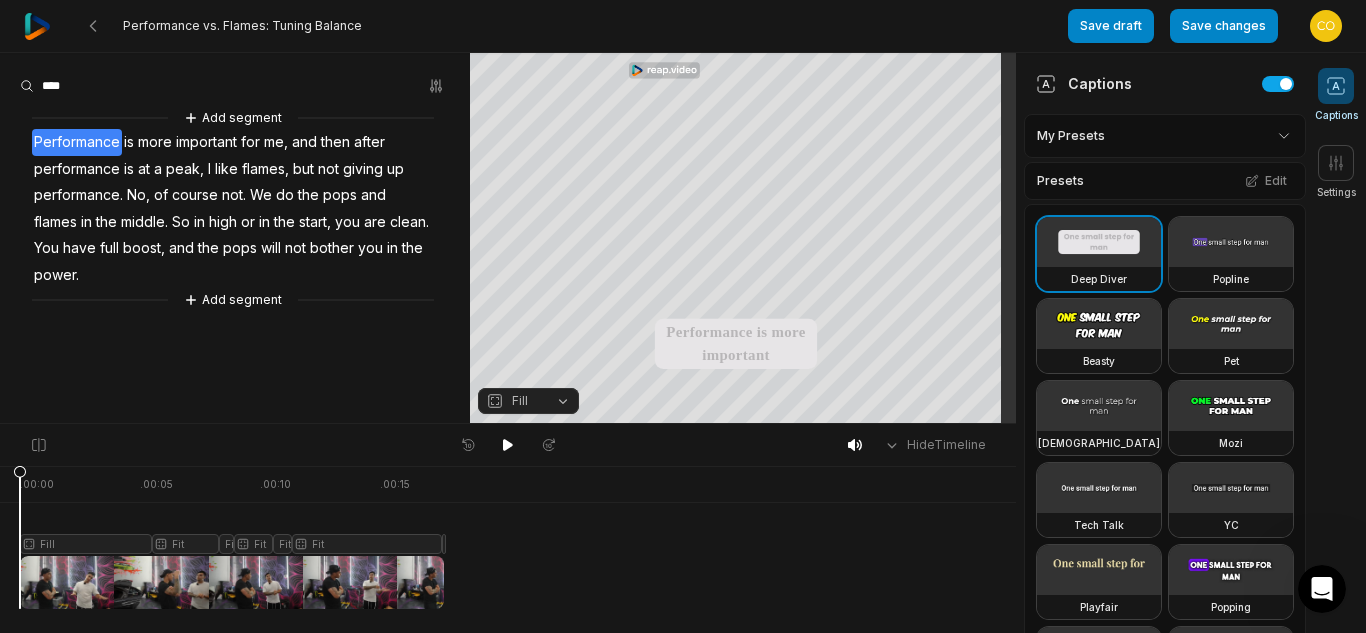 click at bounding box center [508, 582] 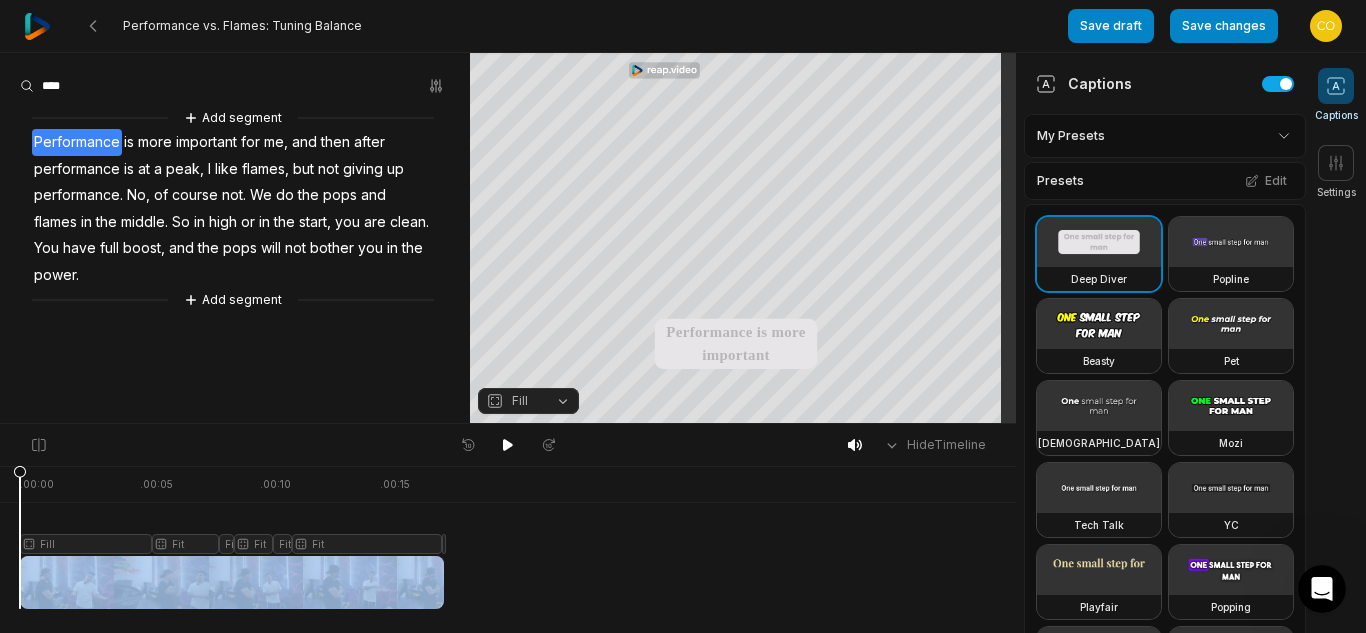 click at bounding box center (508, 582) 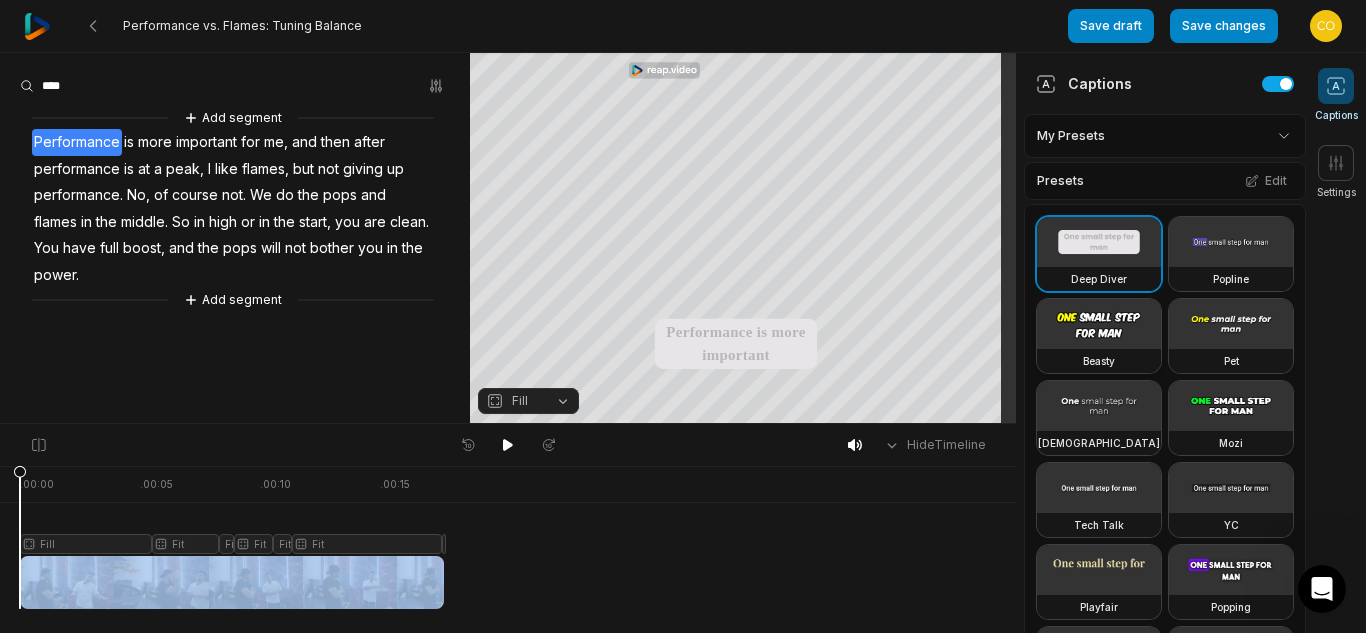 click at bounding box center (1099, 324) 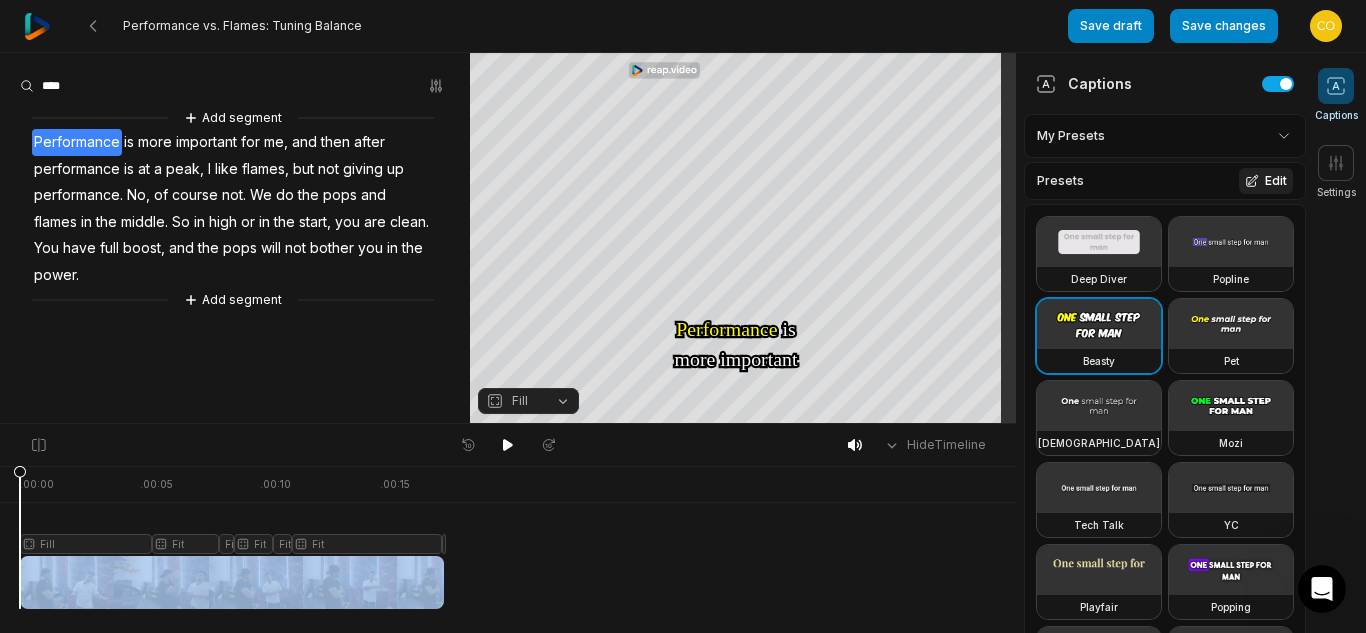 click on "Edit" at bounding box center [1266, 181] 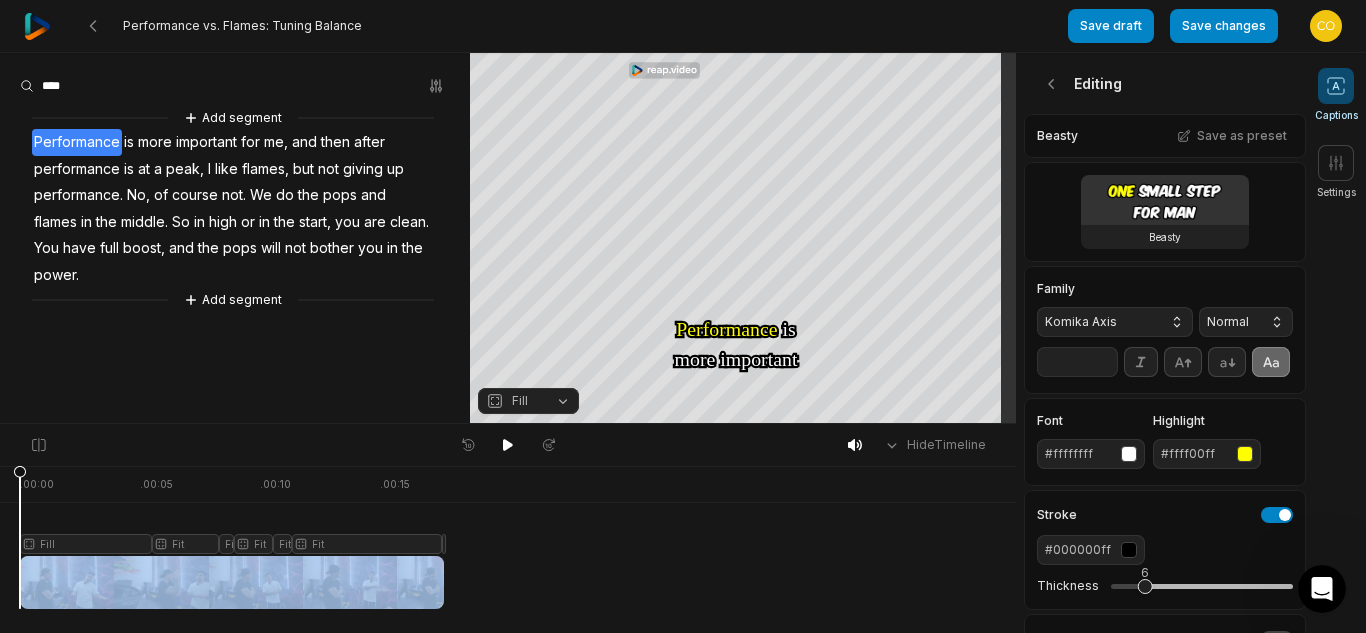 click on "Komika Axis" at bounding box center (1099, 322) 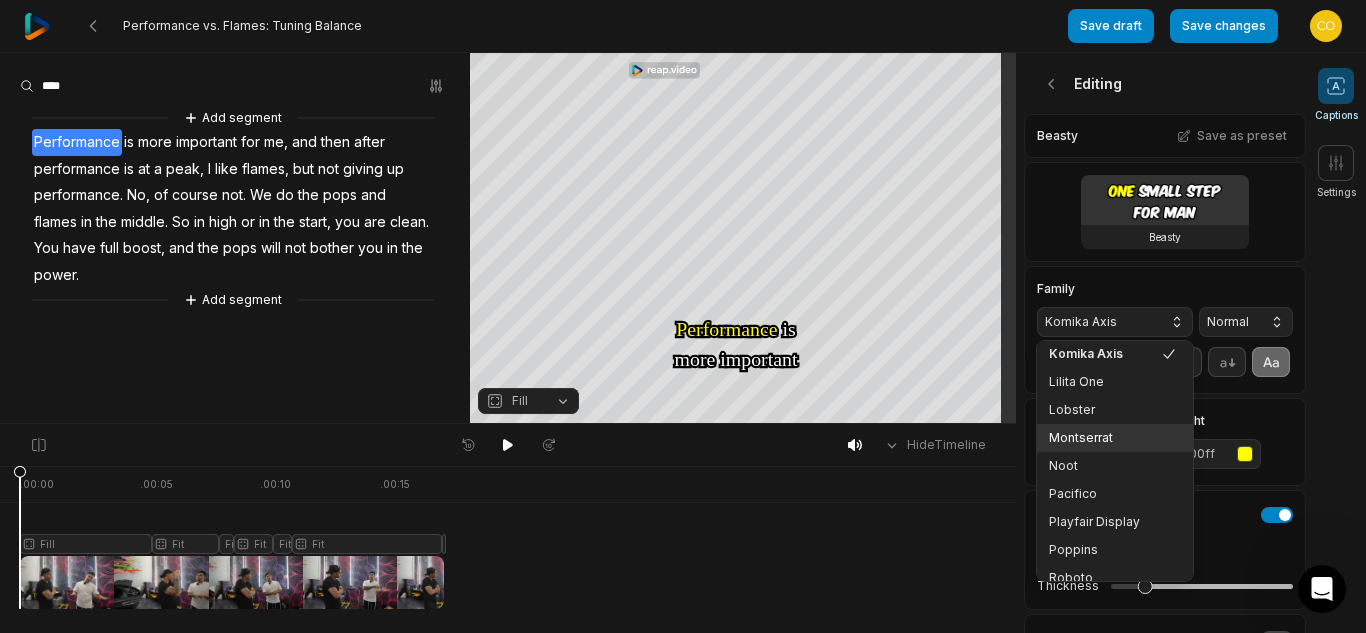 scroll, scrollTop: 229, scrollLeft: 0, axis: vertical 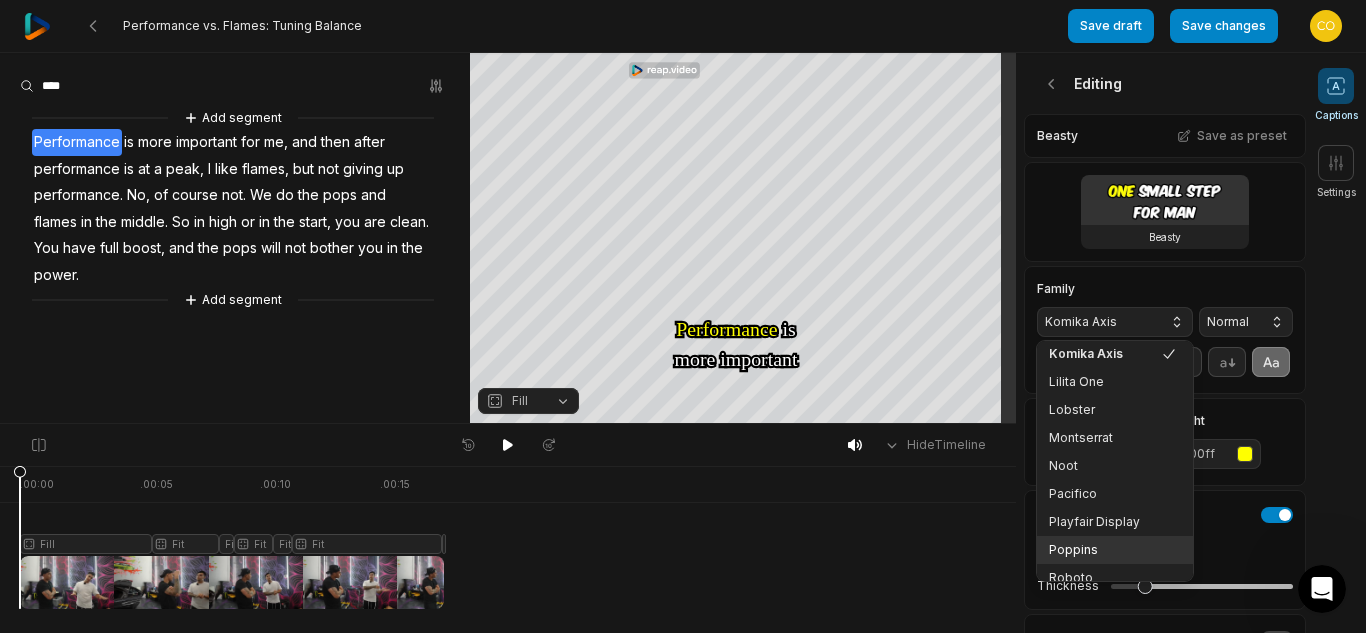 click on "Poppins" at bounding box center [1103, 550] 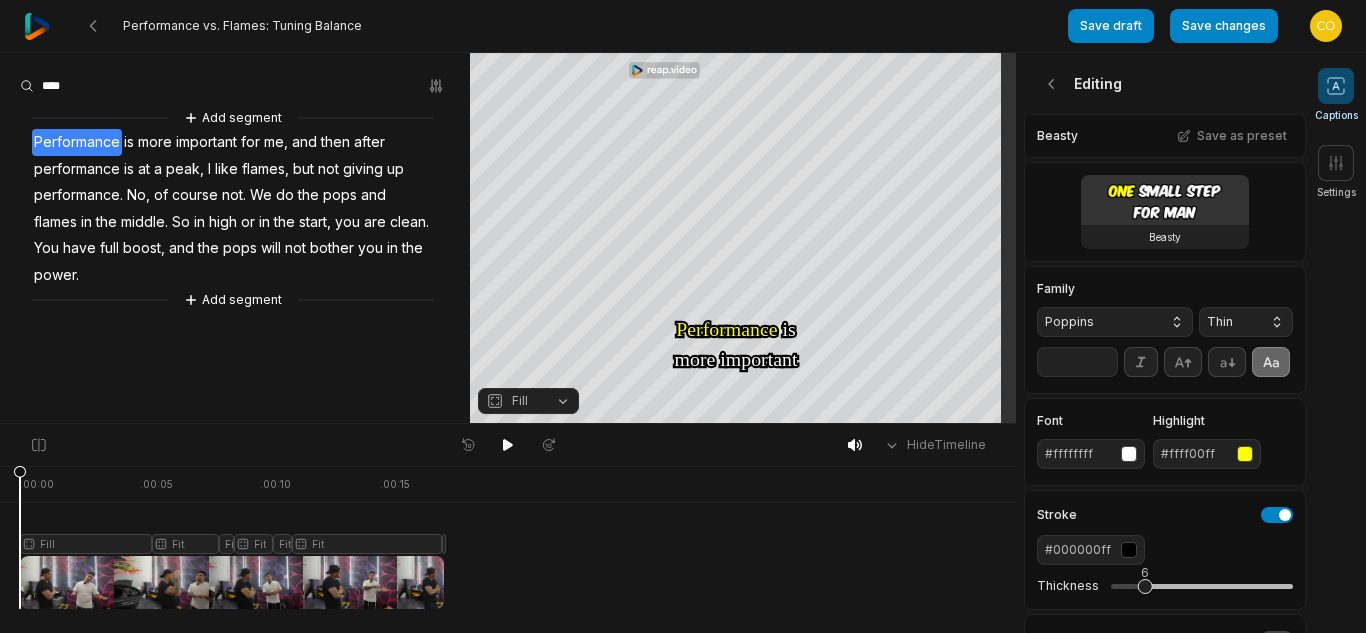 scroll, scrollTop: 0, scrollLeft: 0, axis: both 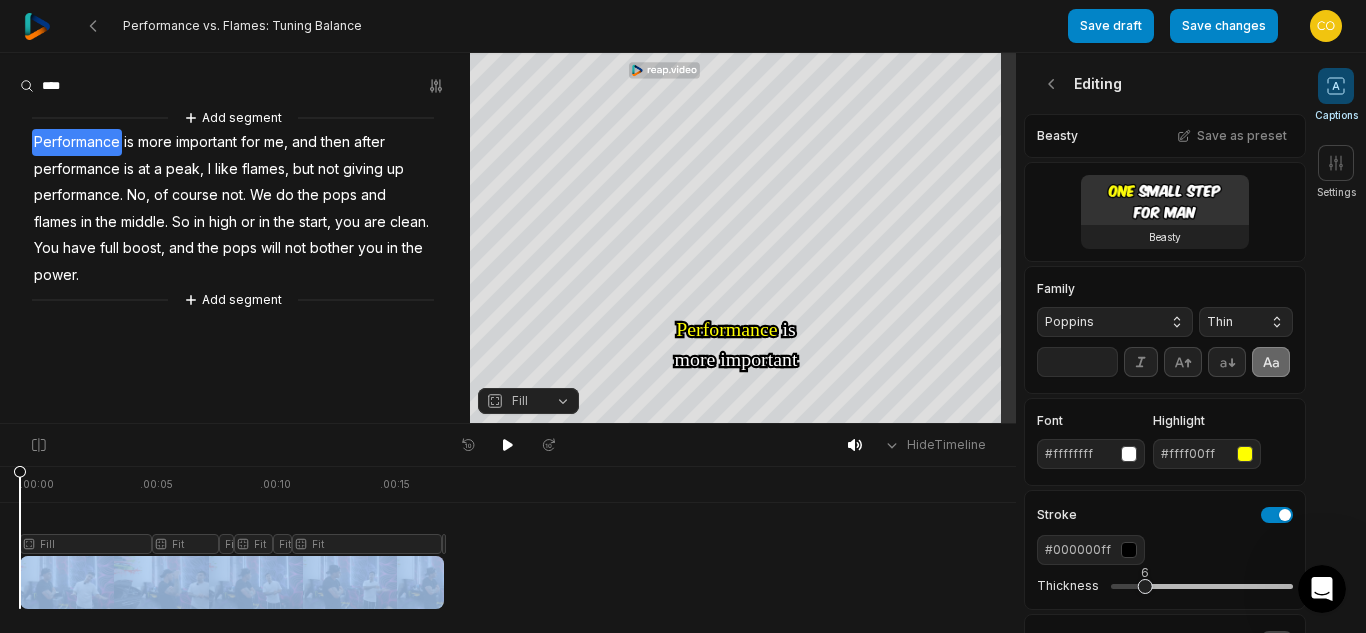 click on "Thin" at bounding box center (1230, 322) 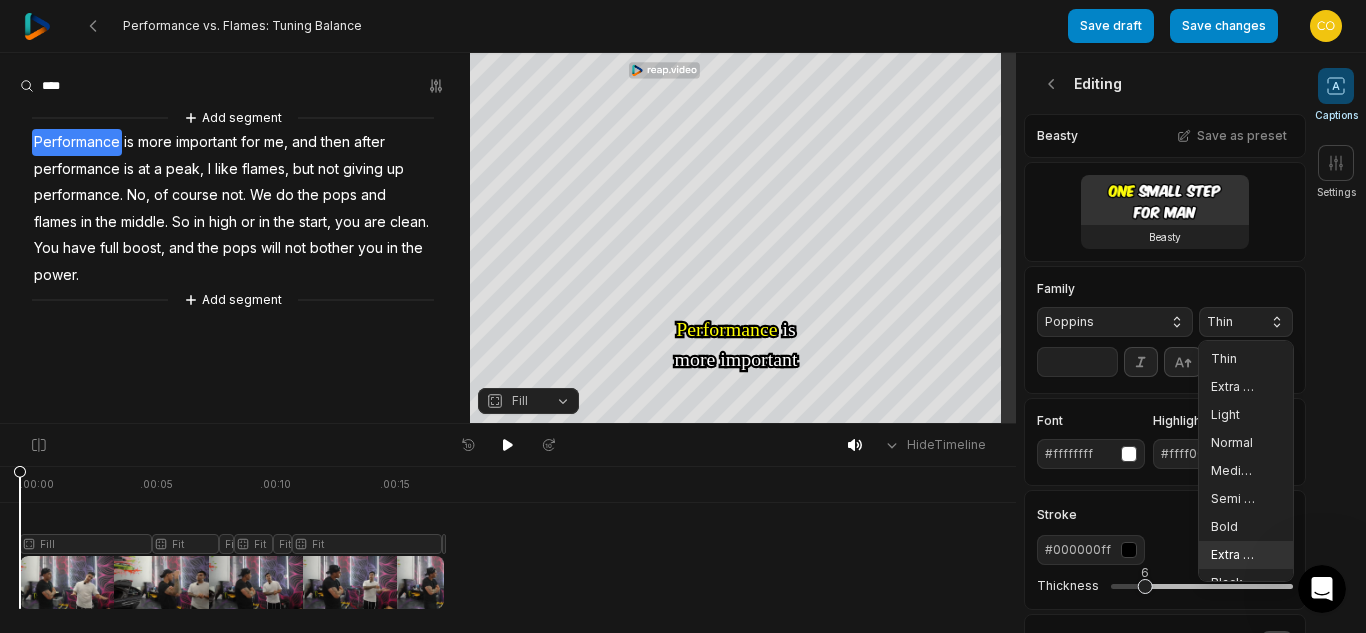 click on "Extra Bold" at bounding box center (1246, 555) 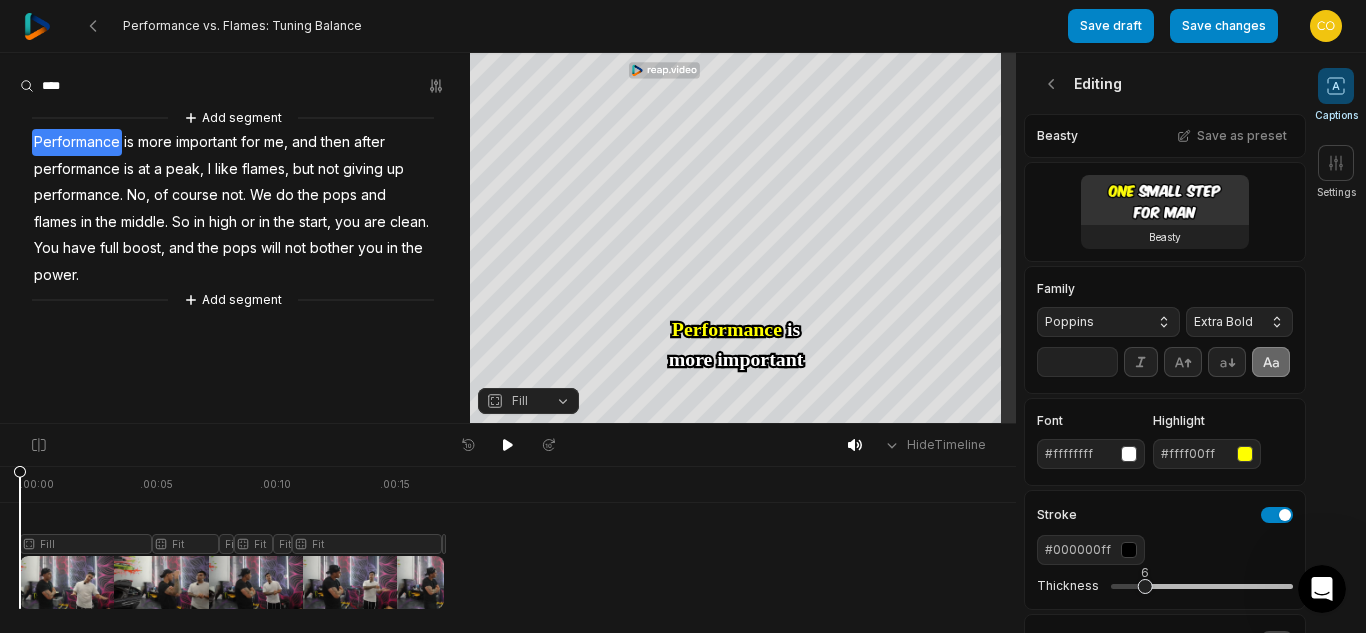click on "**" at bounding box center [1077, 362] 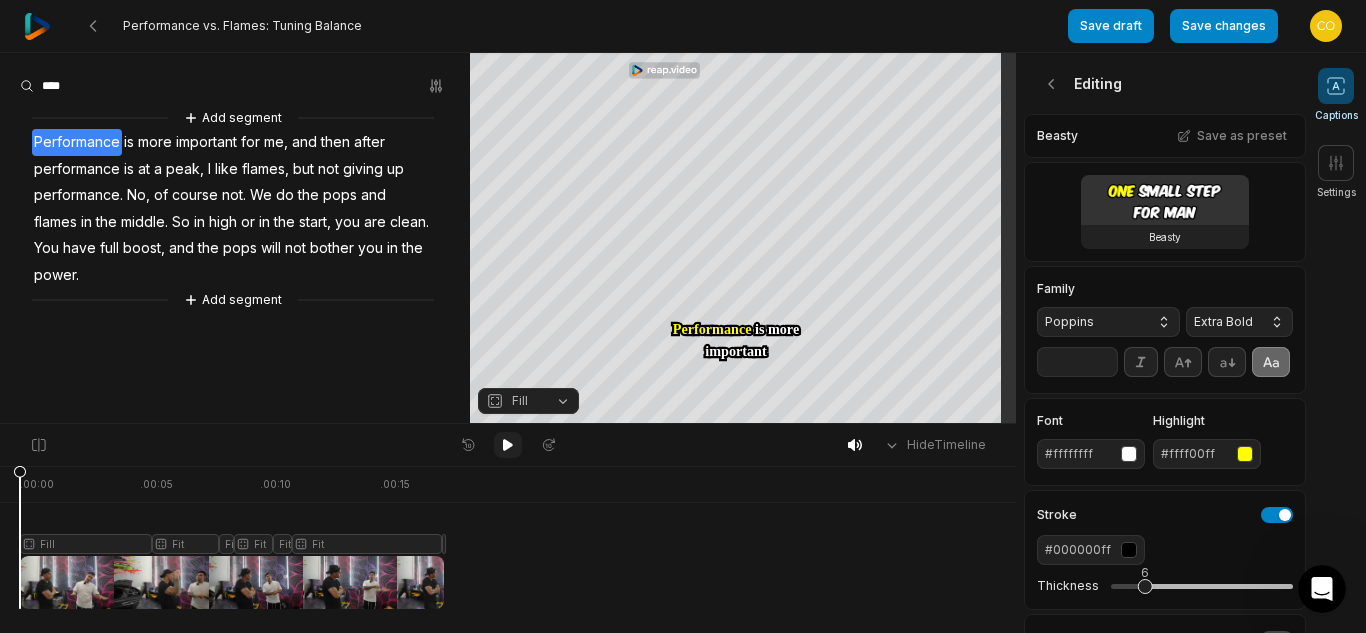 type on "**" 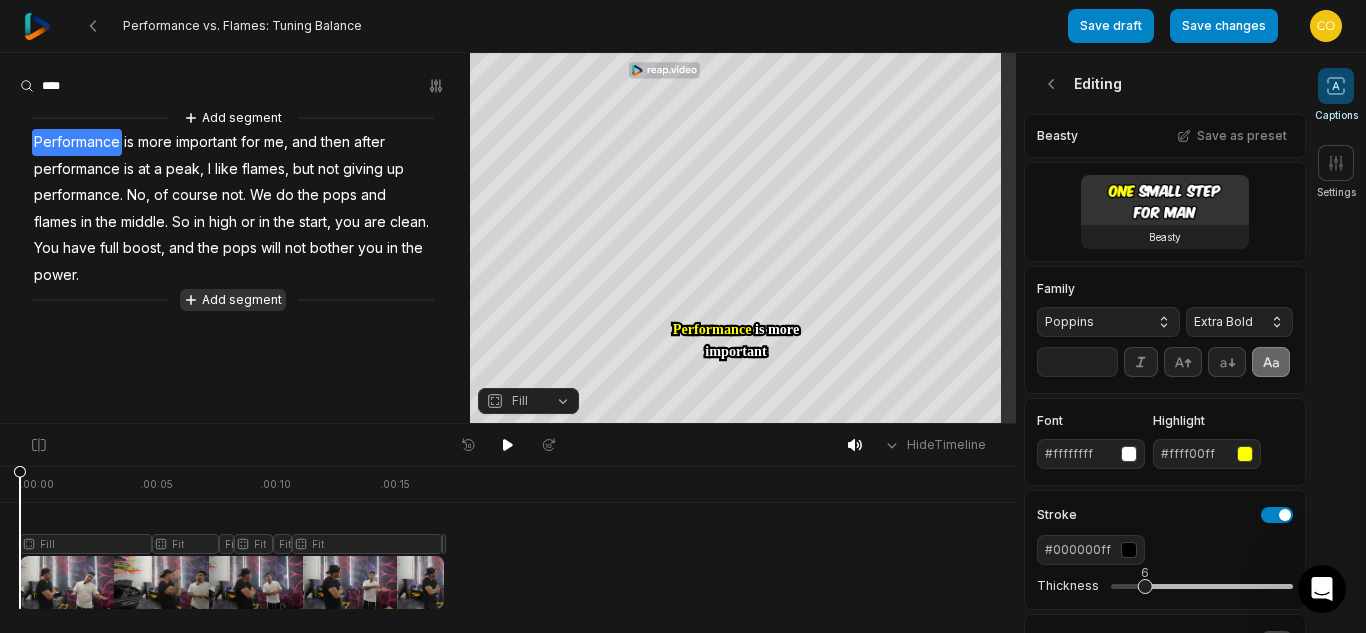 click on "Add segment" at bounding box center (233, 300) 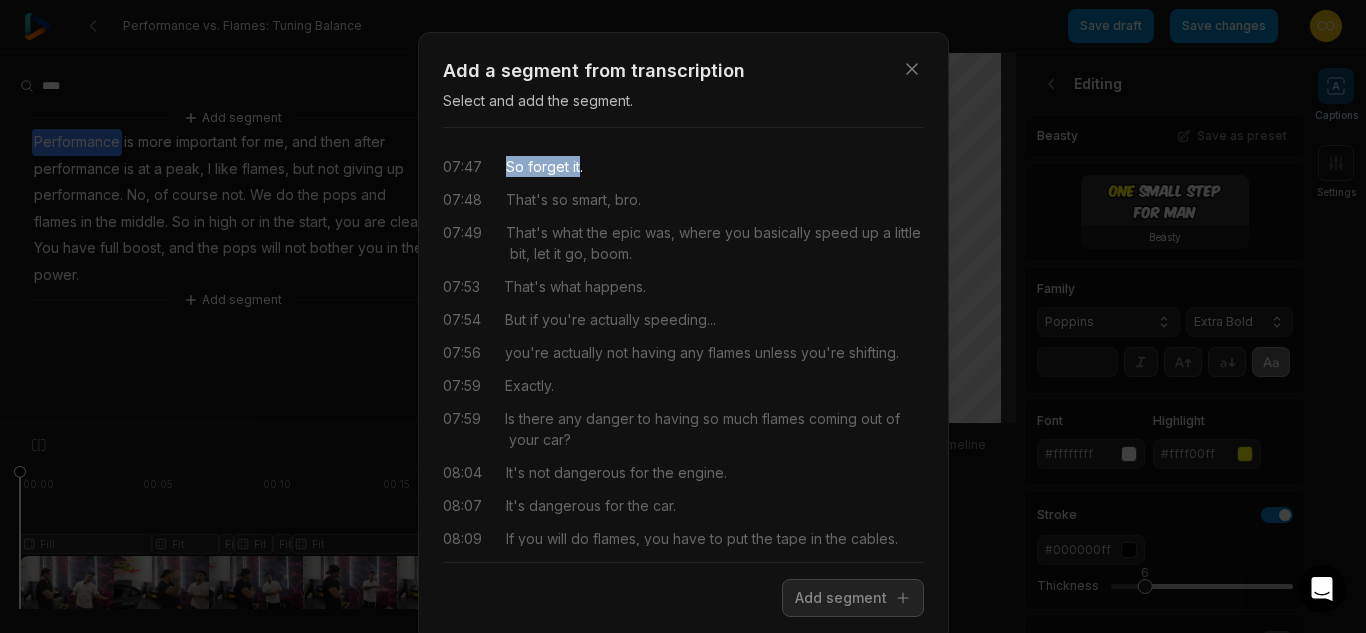 drag, startPoint x: 496, startPoint y: 162, endPoint x: 570, endPoint y: 161, distance: 74.00676 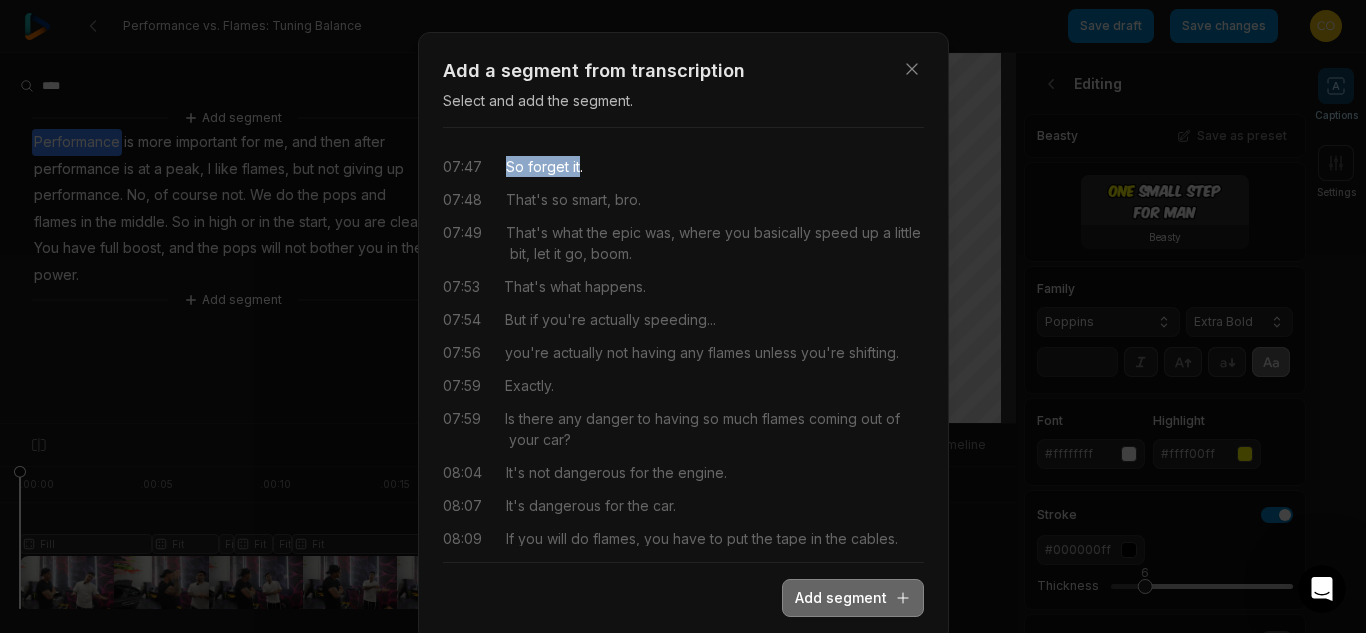 click on "Add segment" at bounding box center (853, 598) 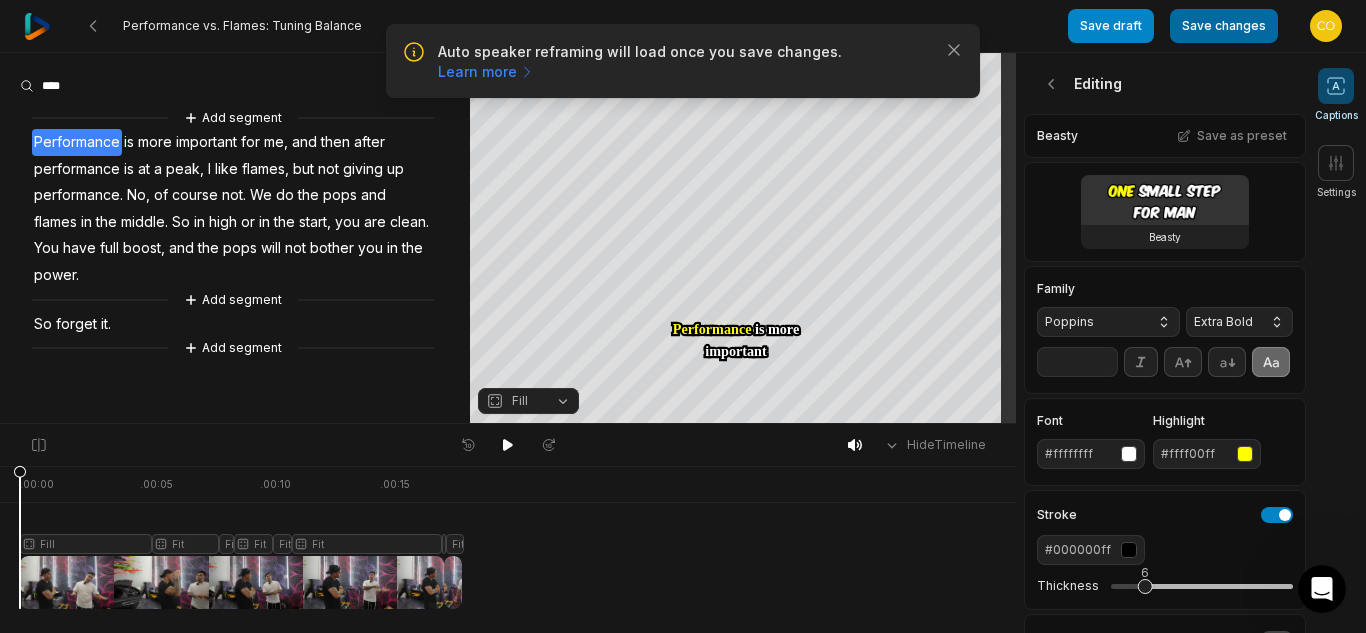 click on "Save changes" at bounding box center [1224, 26] 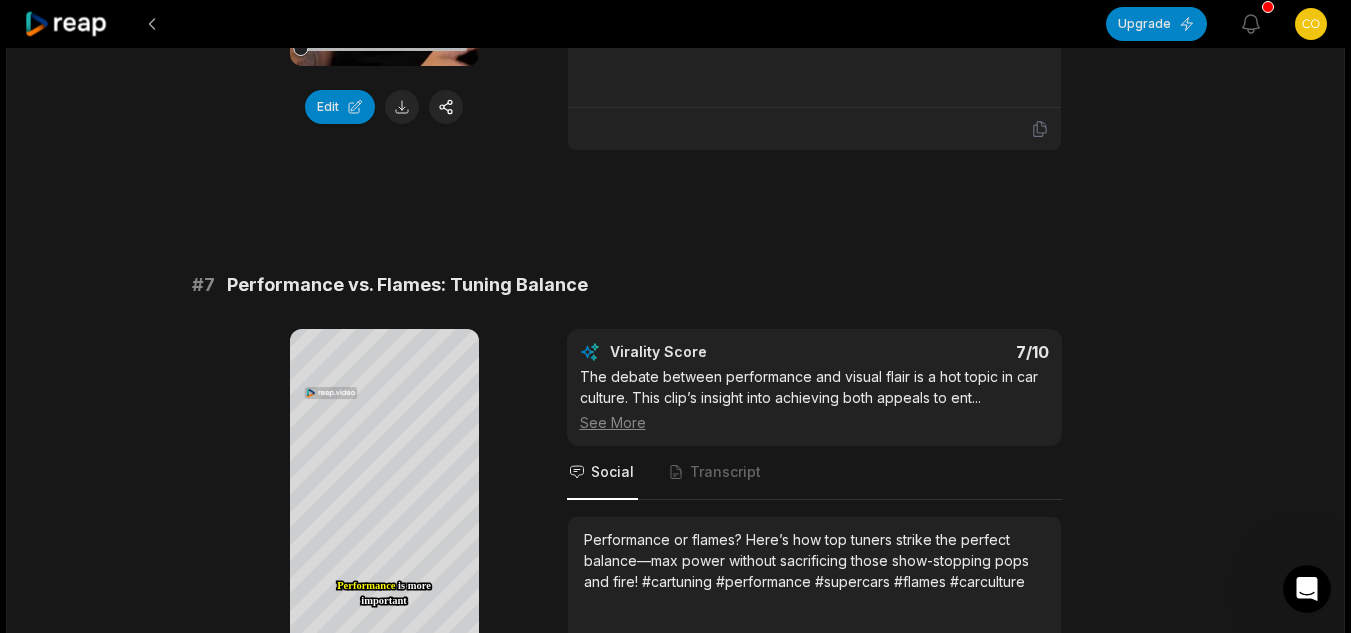 scroll, scrollTop: 3466, scrollLeft: 0, axis: vertical 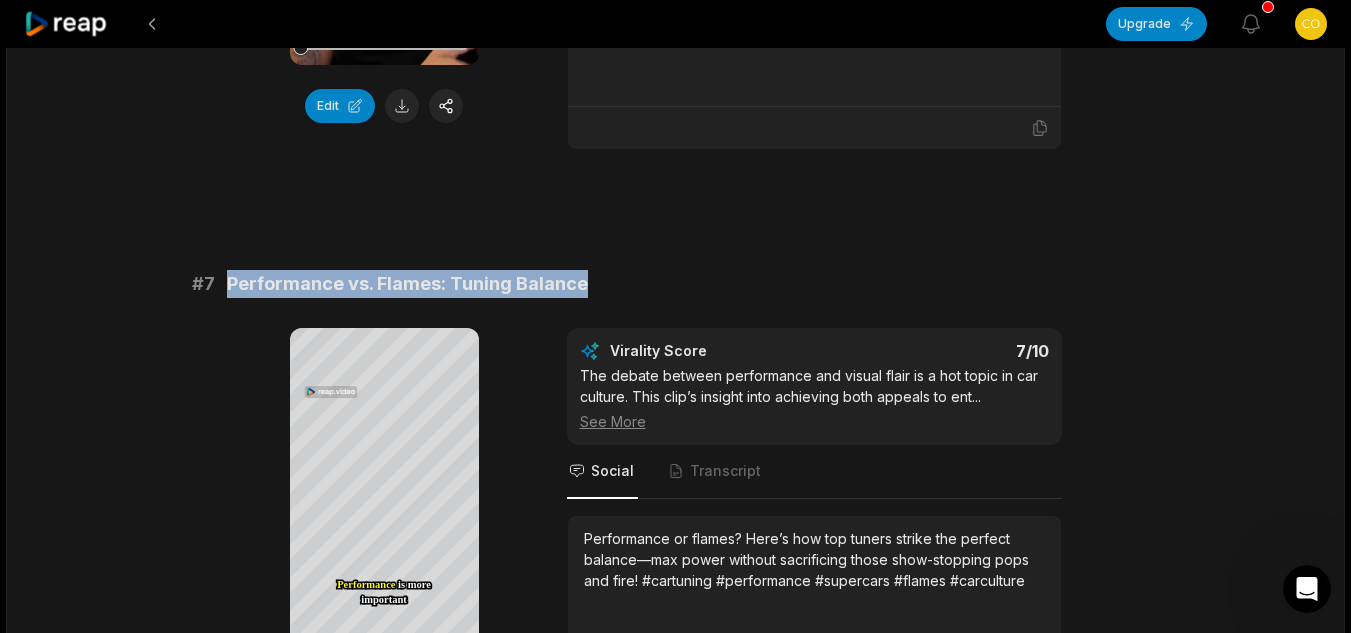 drag, startPoint x: 585, startPoint y: 296, endPoint x: 228, endPoint y: 308, distance: 357.20163 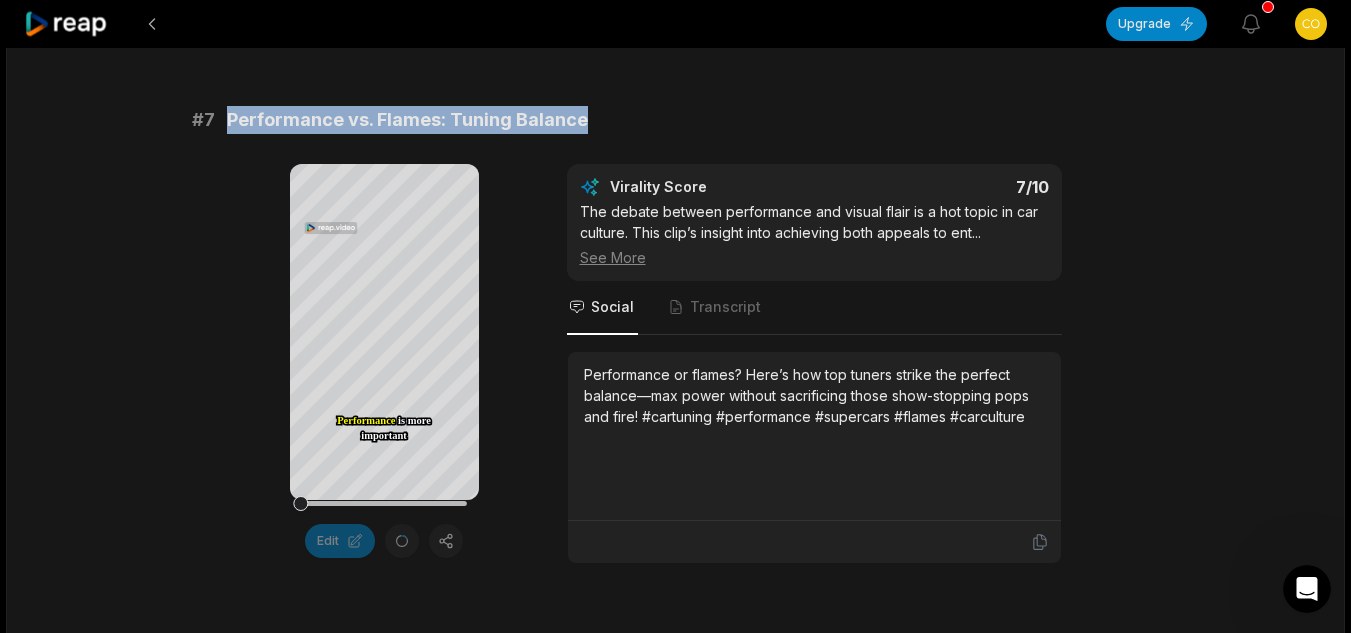 scroll, scrollTop: 3631, scrollLeft: 0, axis: vertical 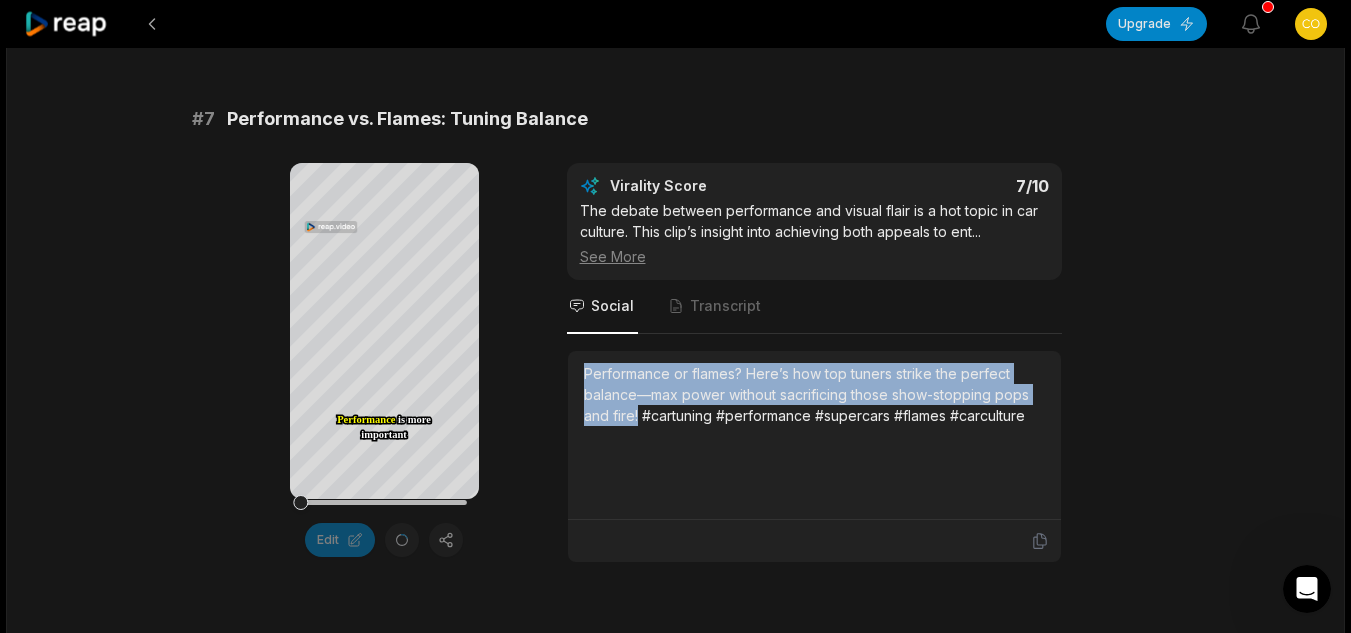 drag, startPoint x: 638, startPoint y: 436, endPoint x: 560, endPoint y: 363, distance: 106.83164 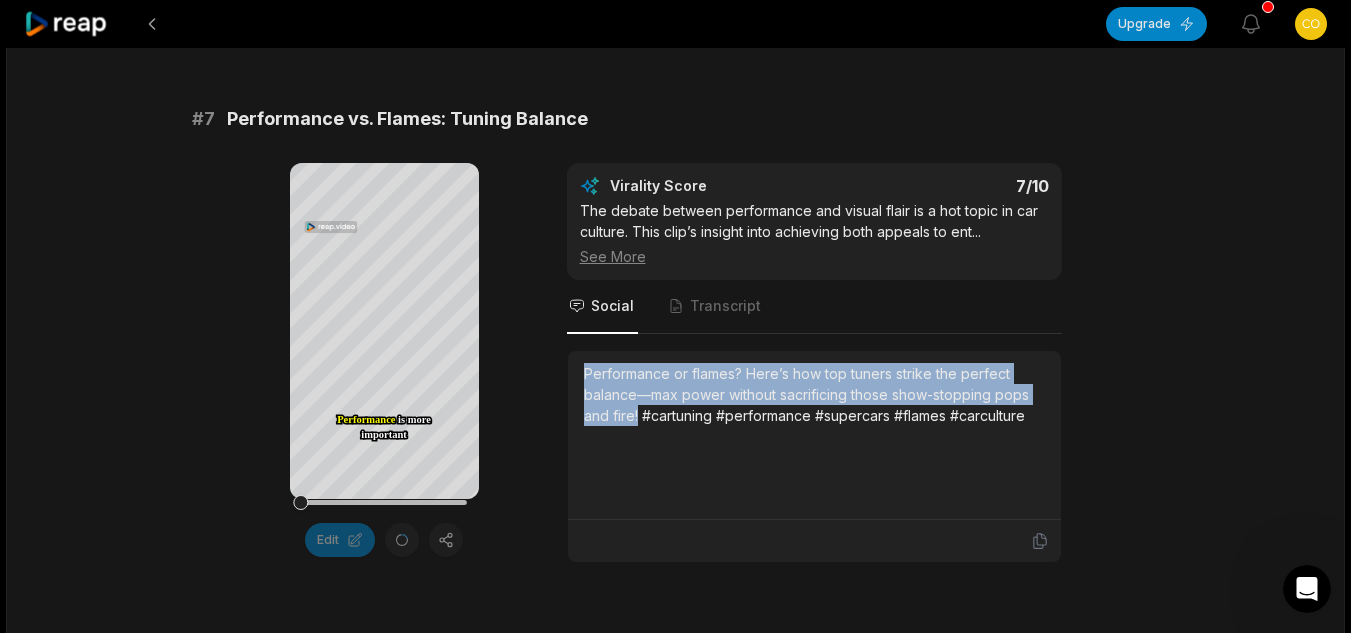 copy on "Performance or flames? Here’s how top tuners strike the perfect balance—max power without sacrificing those show-stopping pops and fire!" 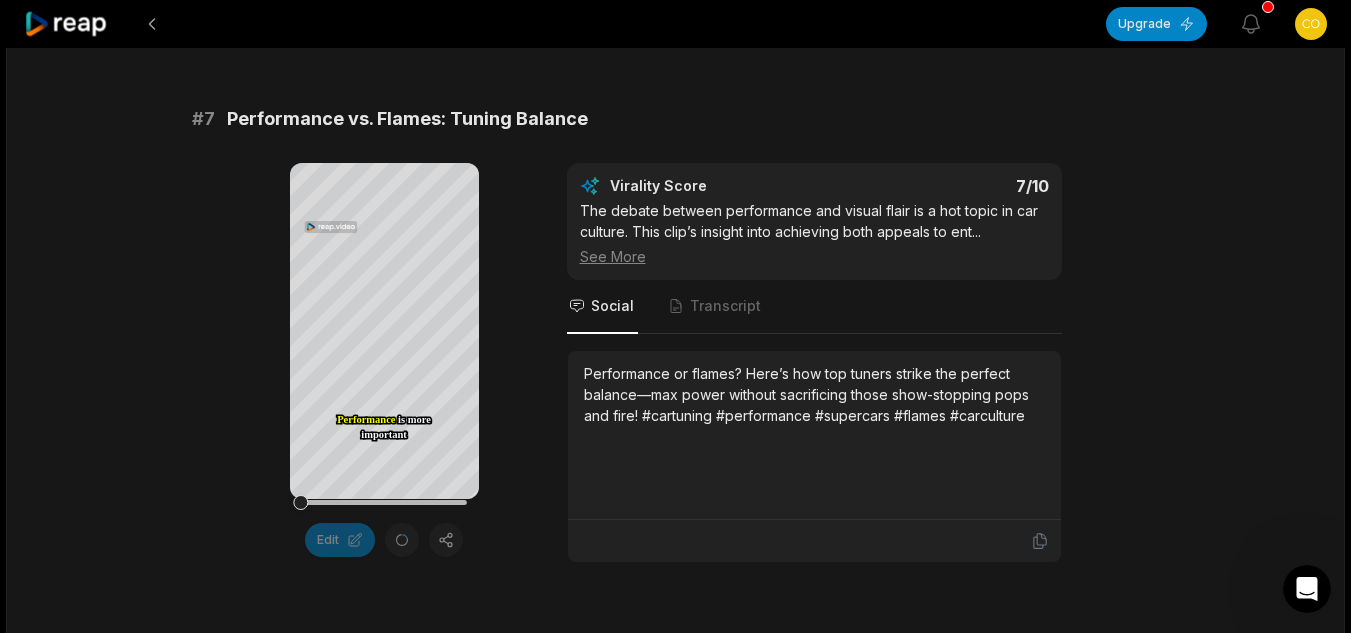 click on "Performance or flames? Here’s how top tuners strike the perfect balance—max power without sacrificing those show-stopping pops and fire! #cartuning #performance #supercars #flames #carculture" at bounding box center (814, 394) 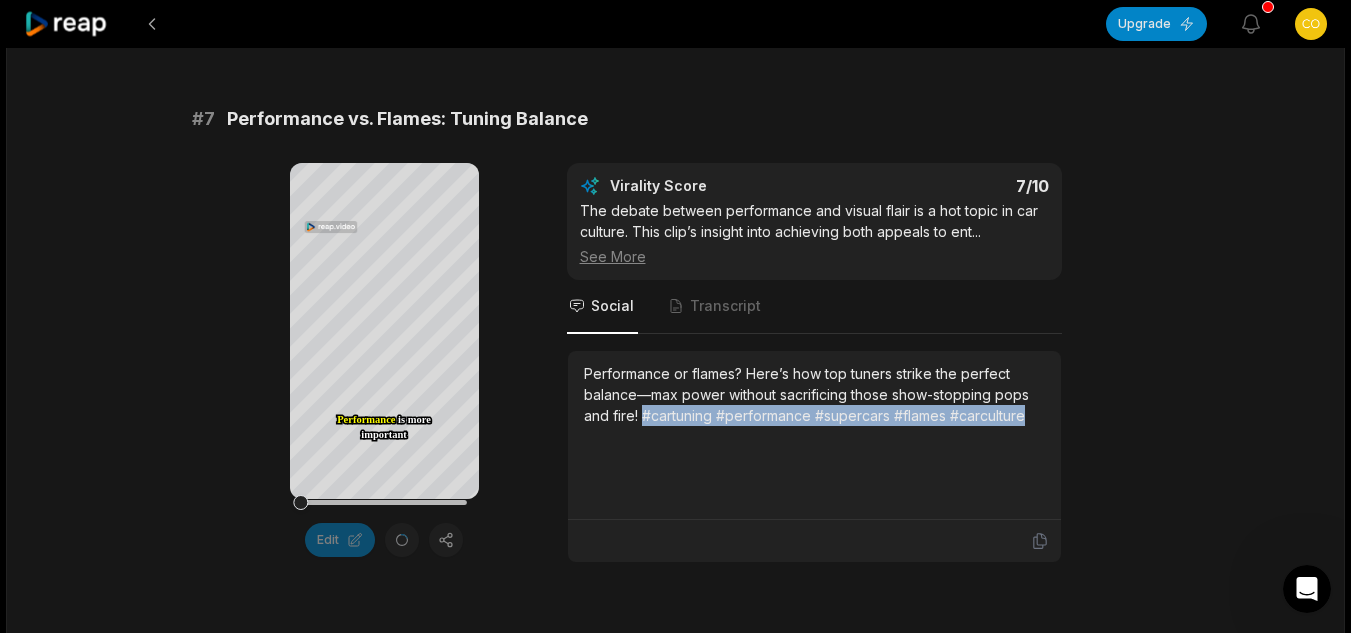 drag, startPoint x: 641, startPoint y: 438, endPoint x: 1049, endPoint y: 476, distance: 409.76578 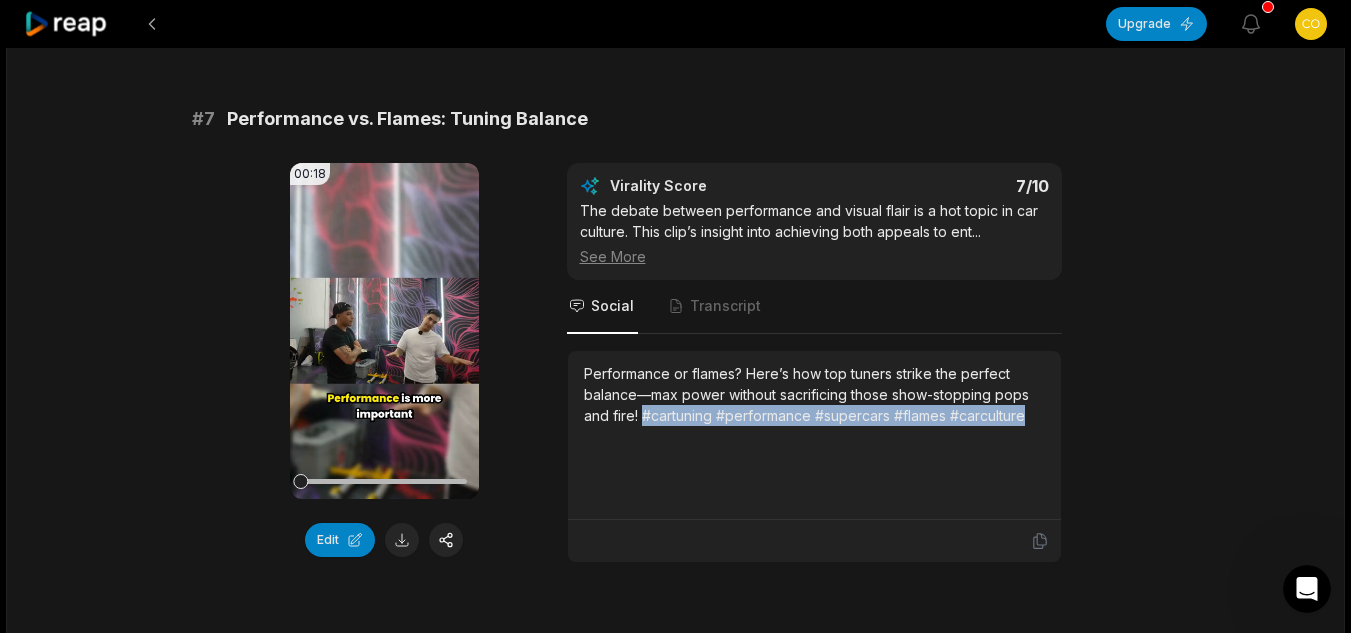 scroll, scrollTop: 0, scrollLeft: 0, axis: both 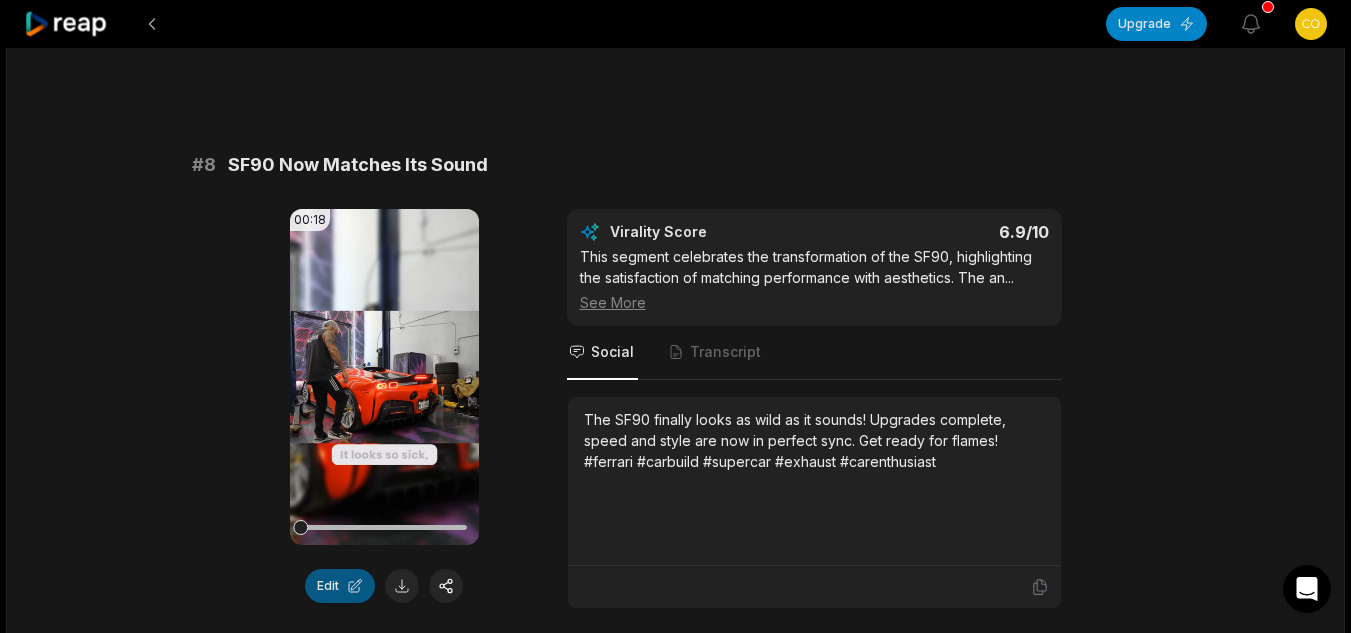 click on "Edit" at bounding box center (340, 586) 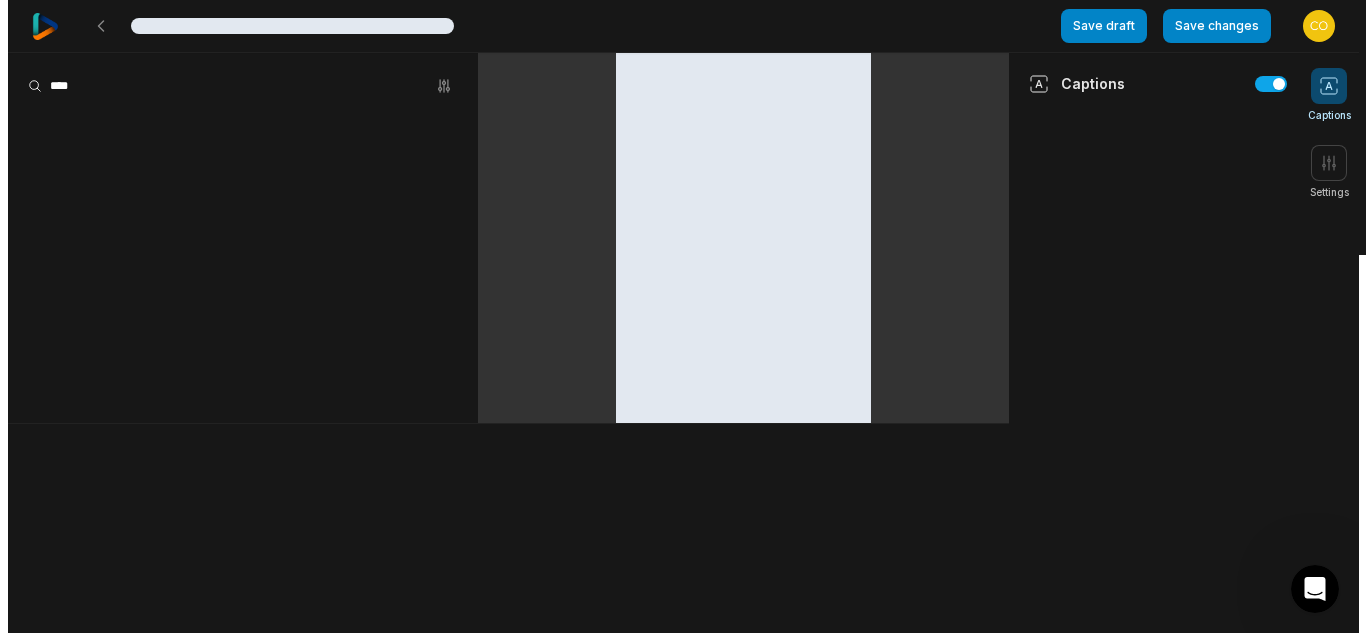 scroll, scrollTop: 0, scrollLeft: 0, axis: both 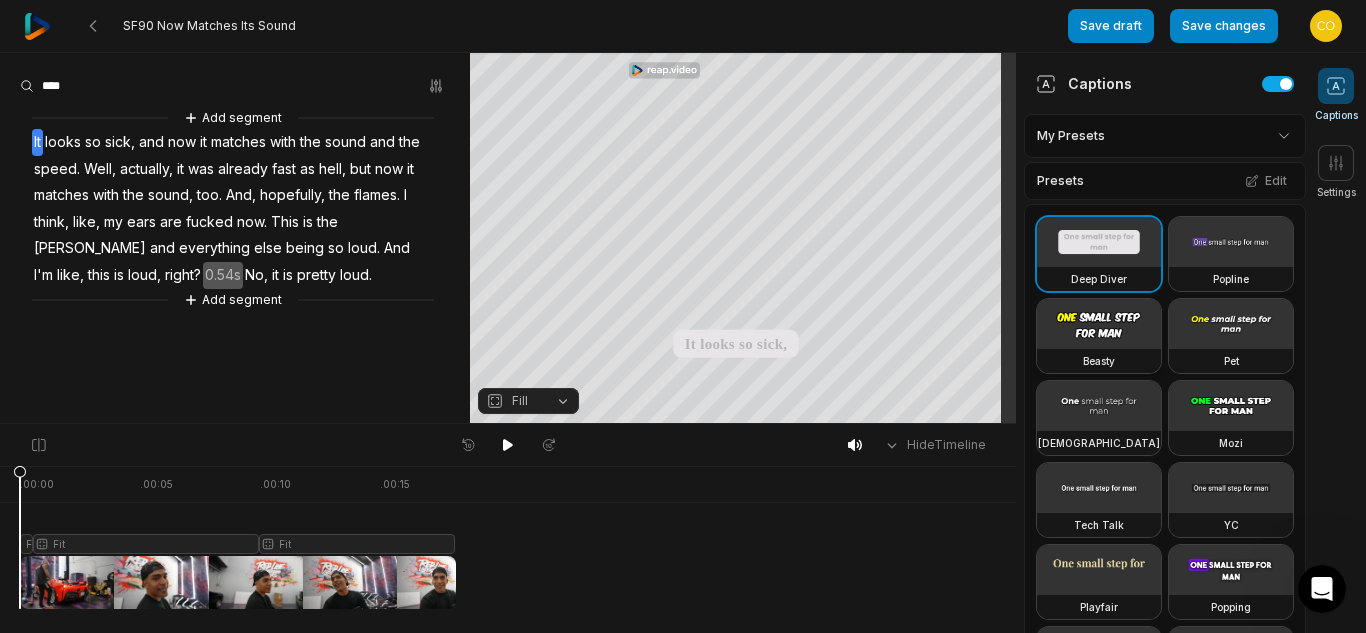 click on "Beasty" at bounding box center [1099, 361] 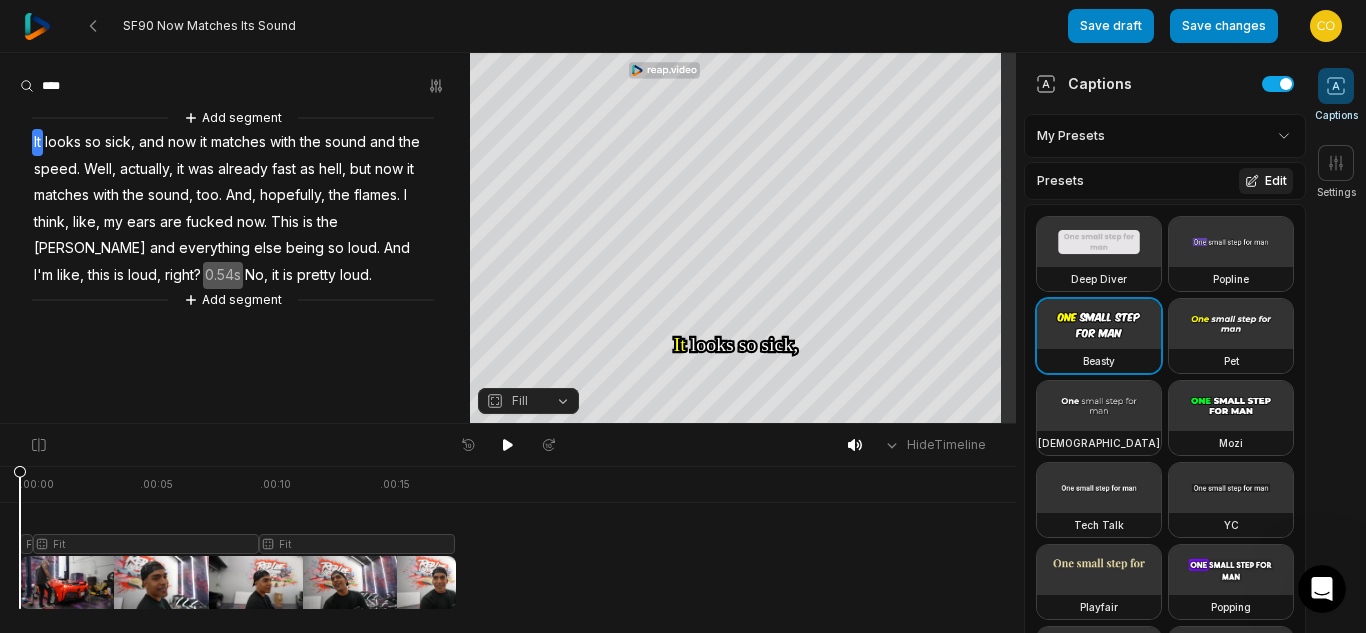 click on "Edit" at bounding box center [1266, 181] 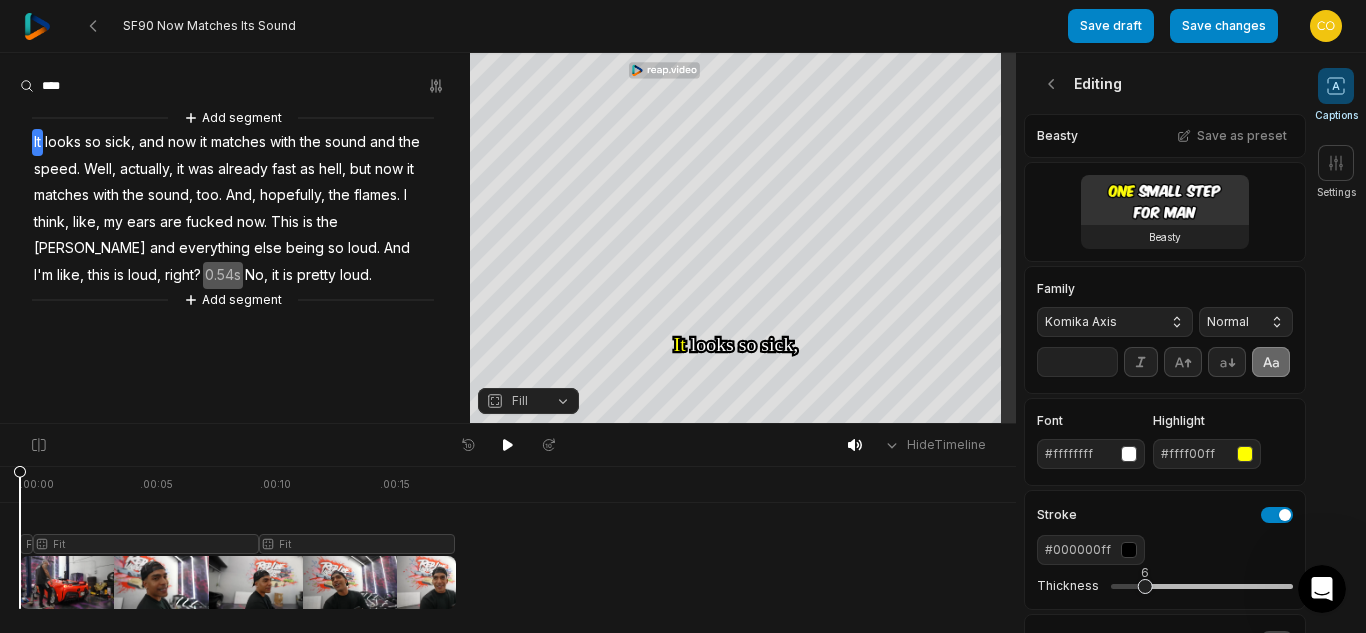 click on "Komika Axis" at bounding box center (1099, 322) 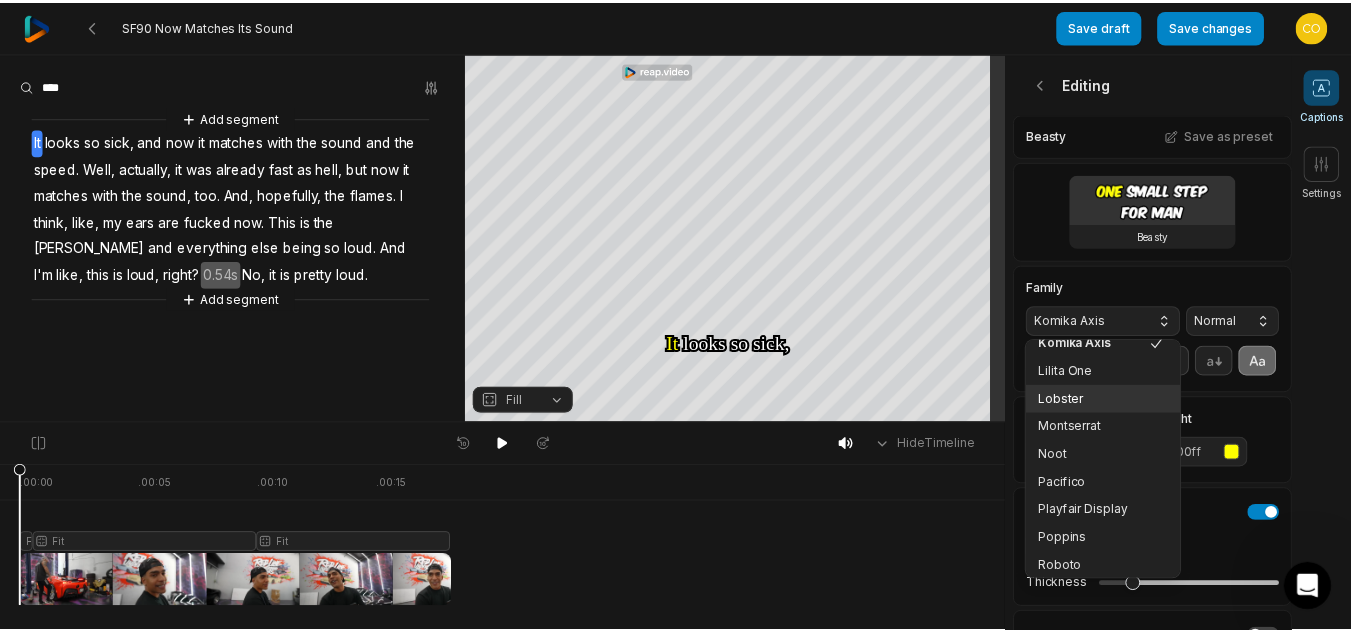 scroll, scrollTop: 249, scrollLeft: 0, axis: vertical 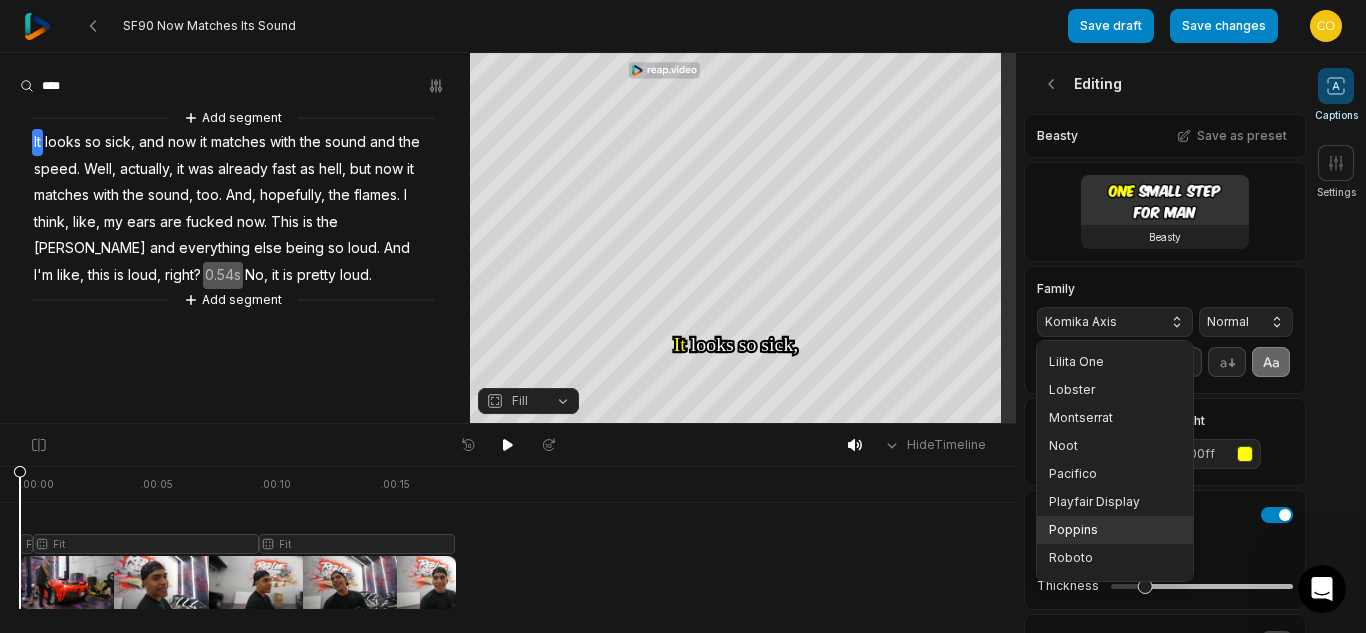 click on "Poppins" at bounding box center (1115, 530) 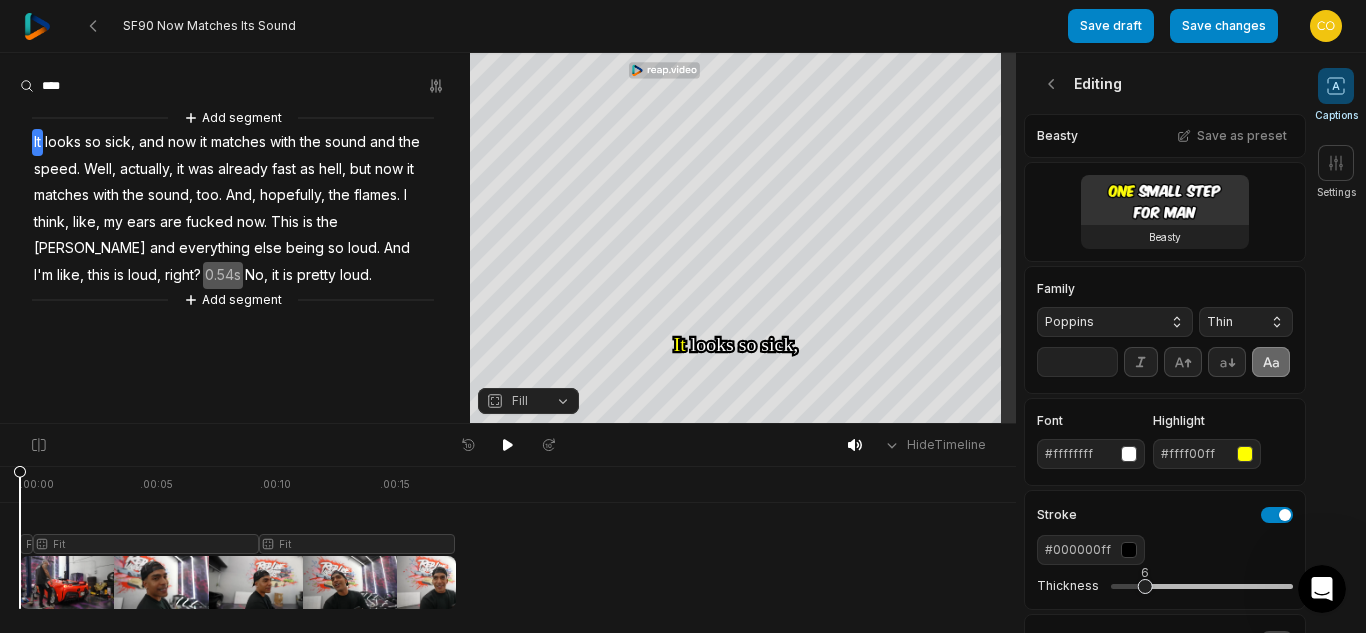 click on "Thin" at bounding box center (1246, 322) 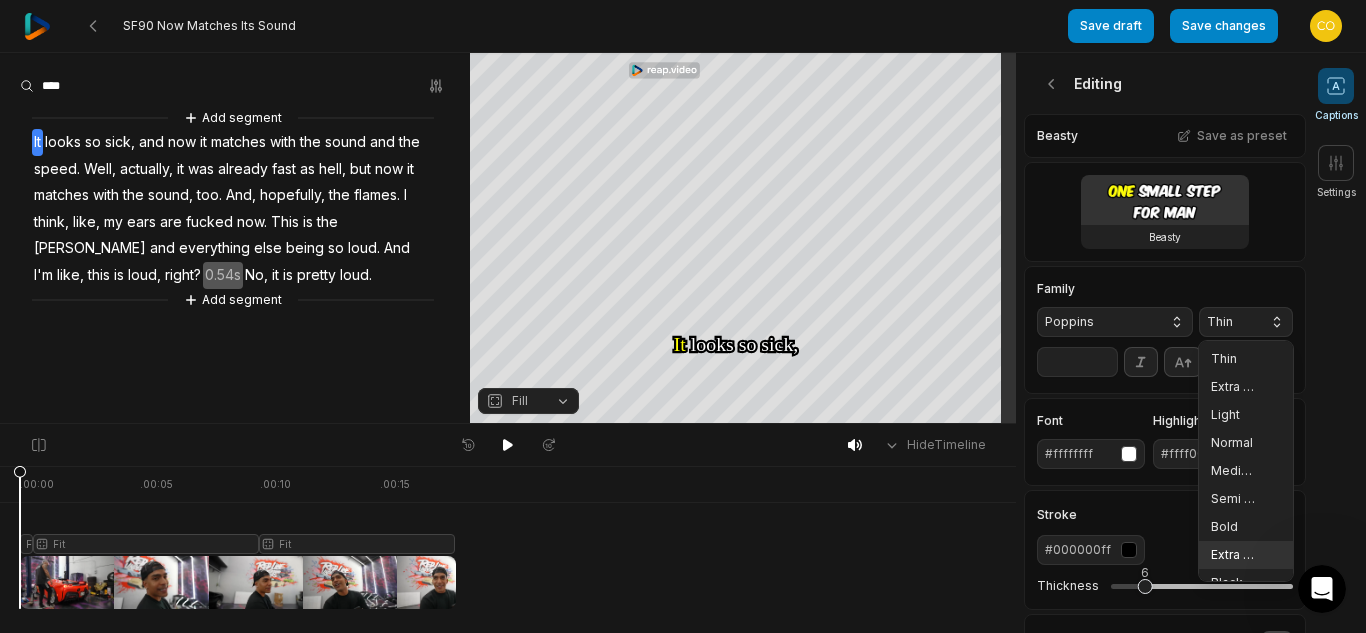 click on "Extra Bold" at bounding box center (1246, 555) 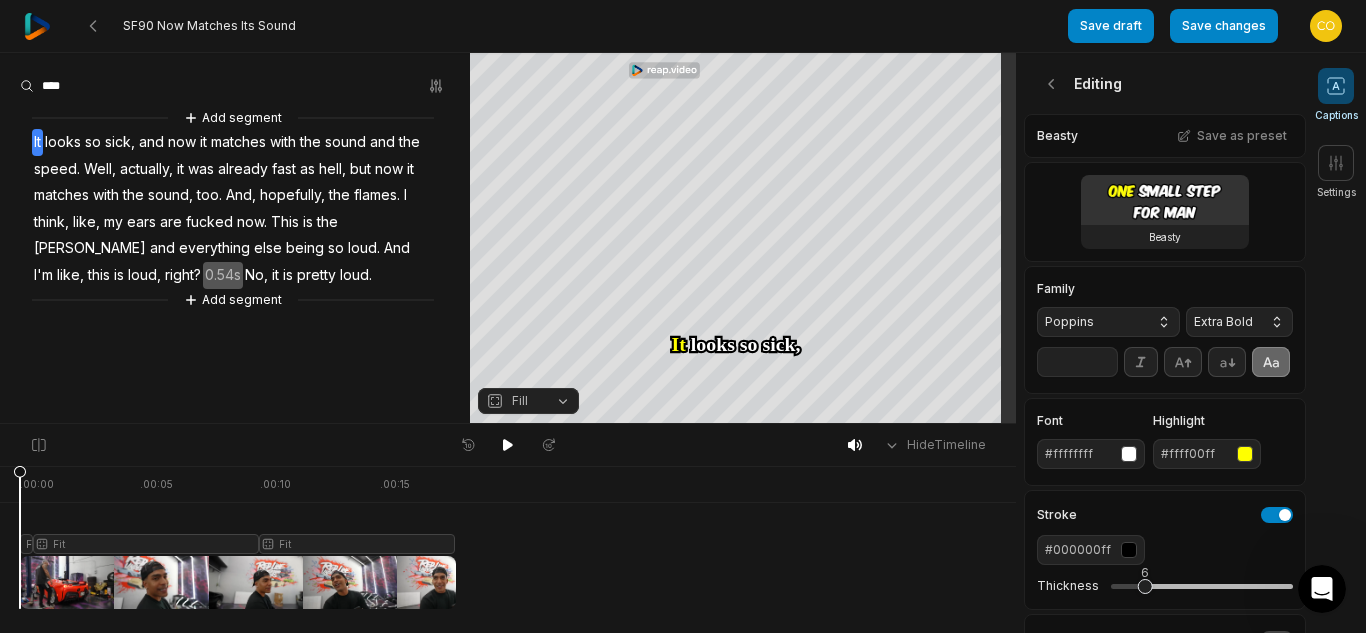 click on "**" at bounding box center (1077, 362) 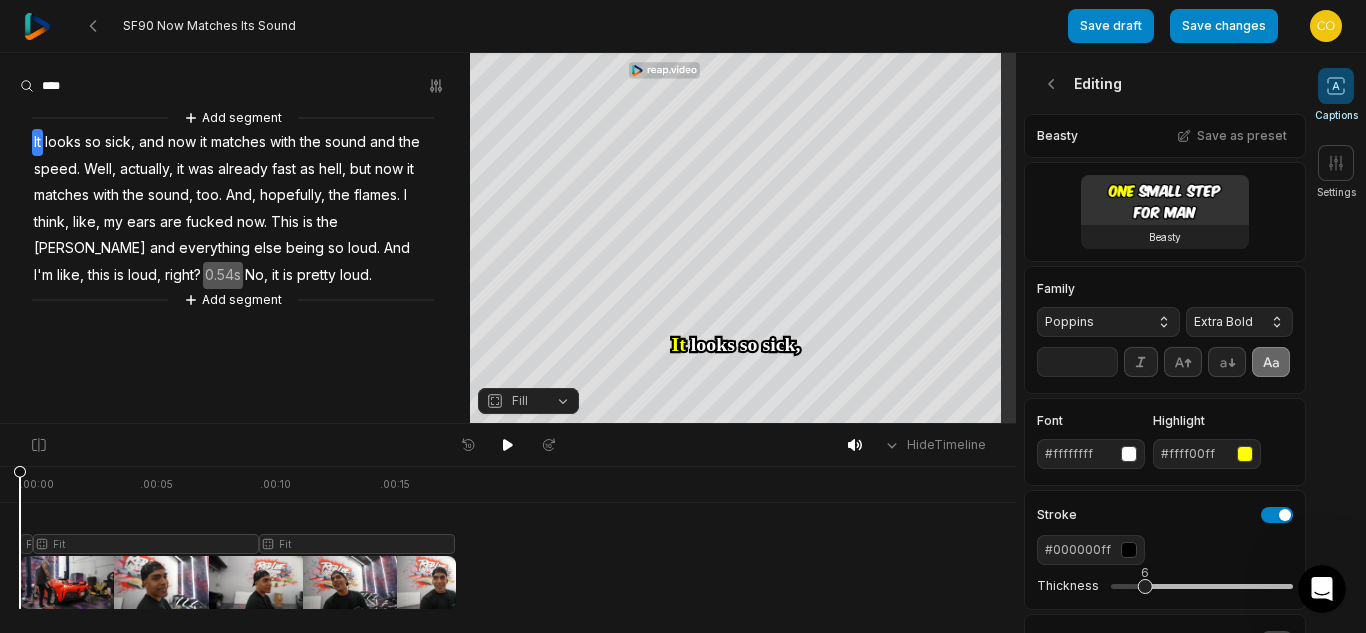 type on "*" 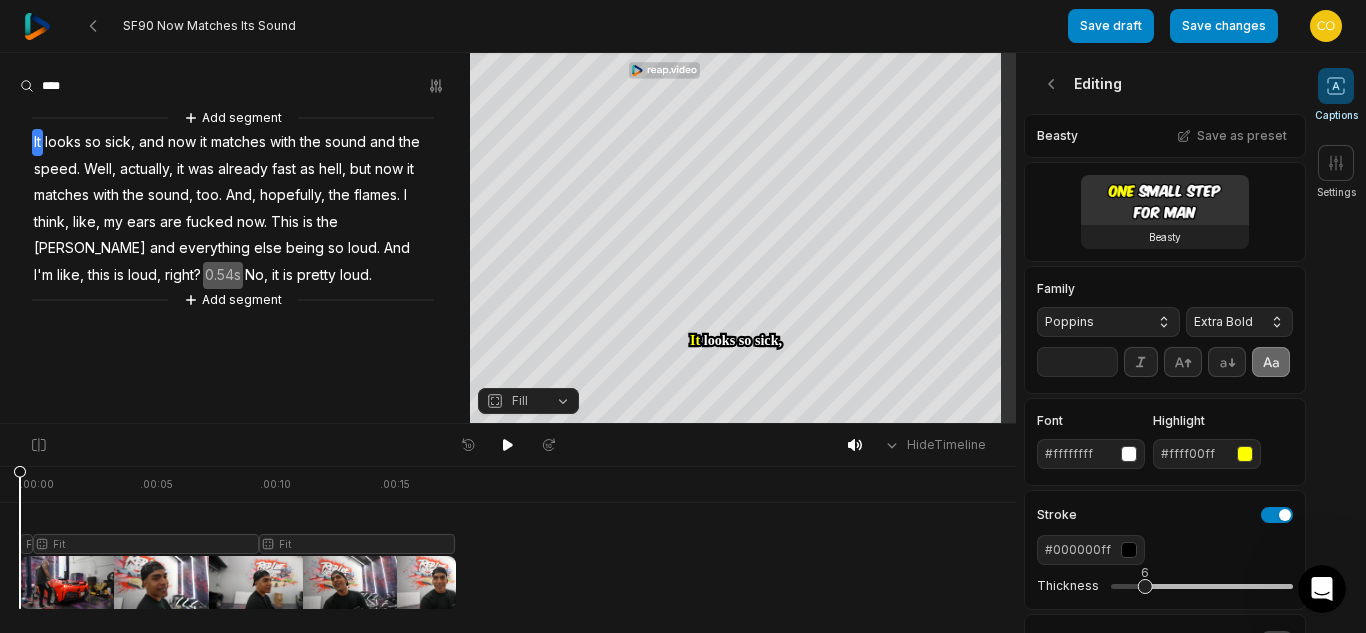 type on "**" 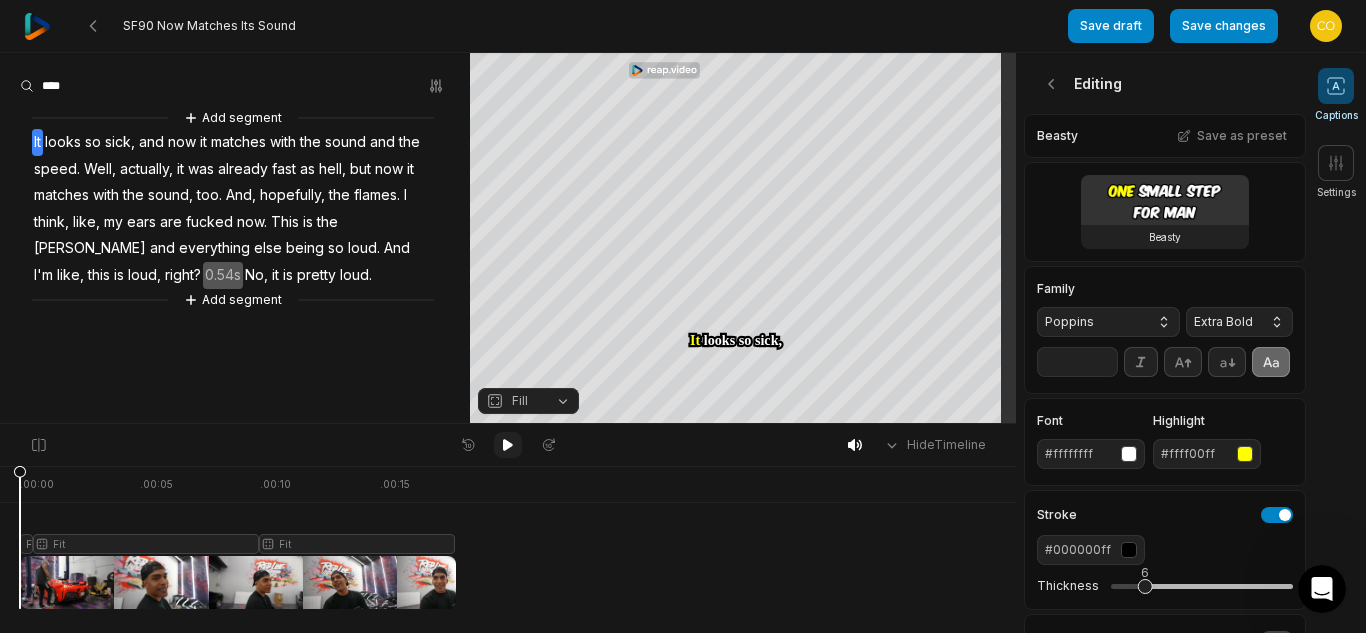 click at bounding box center (508, 445) 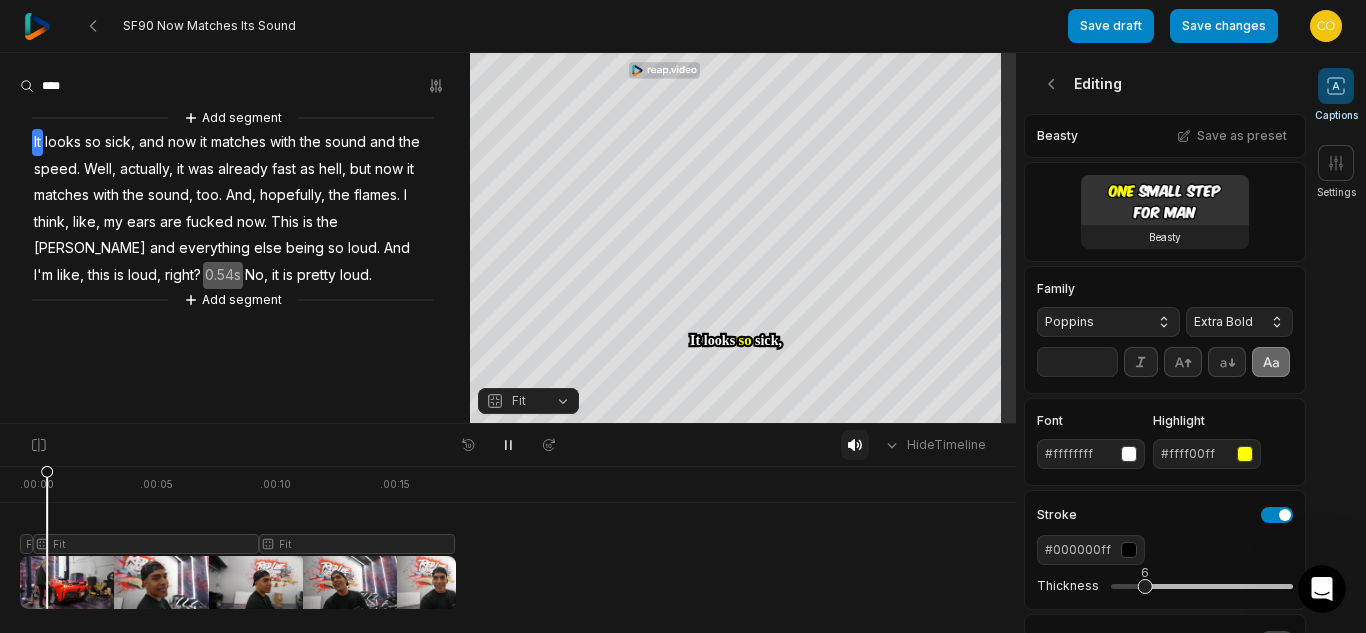 click 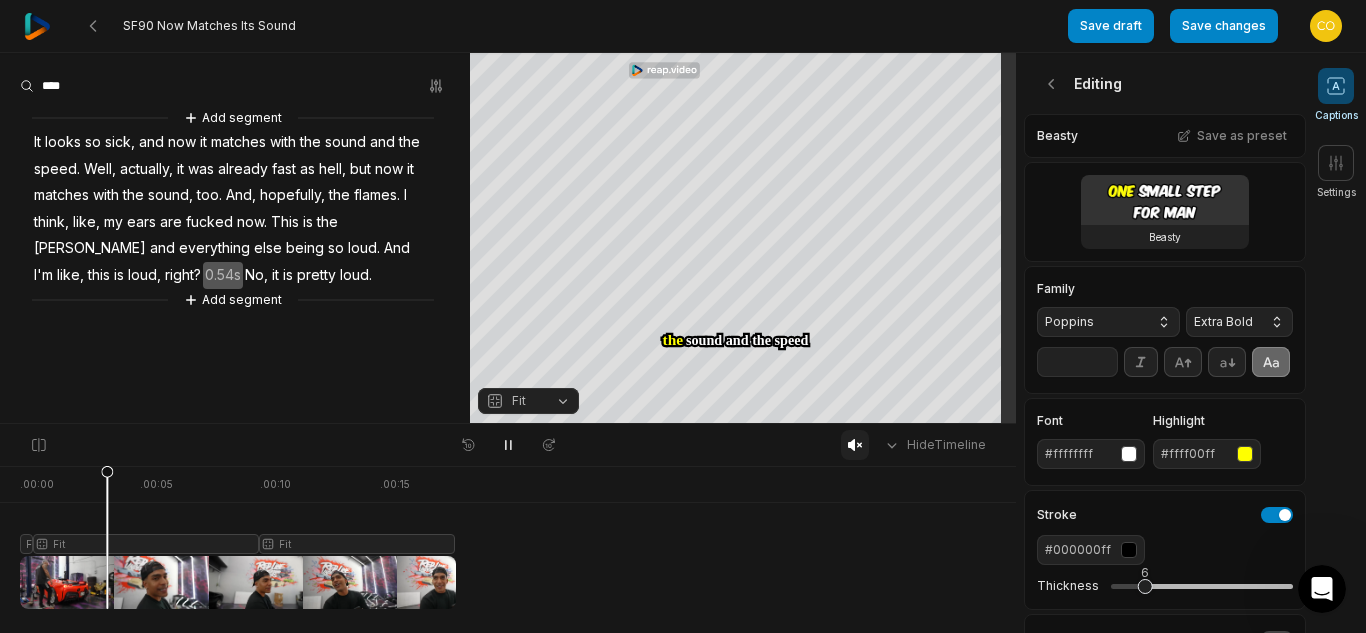 click 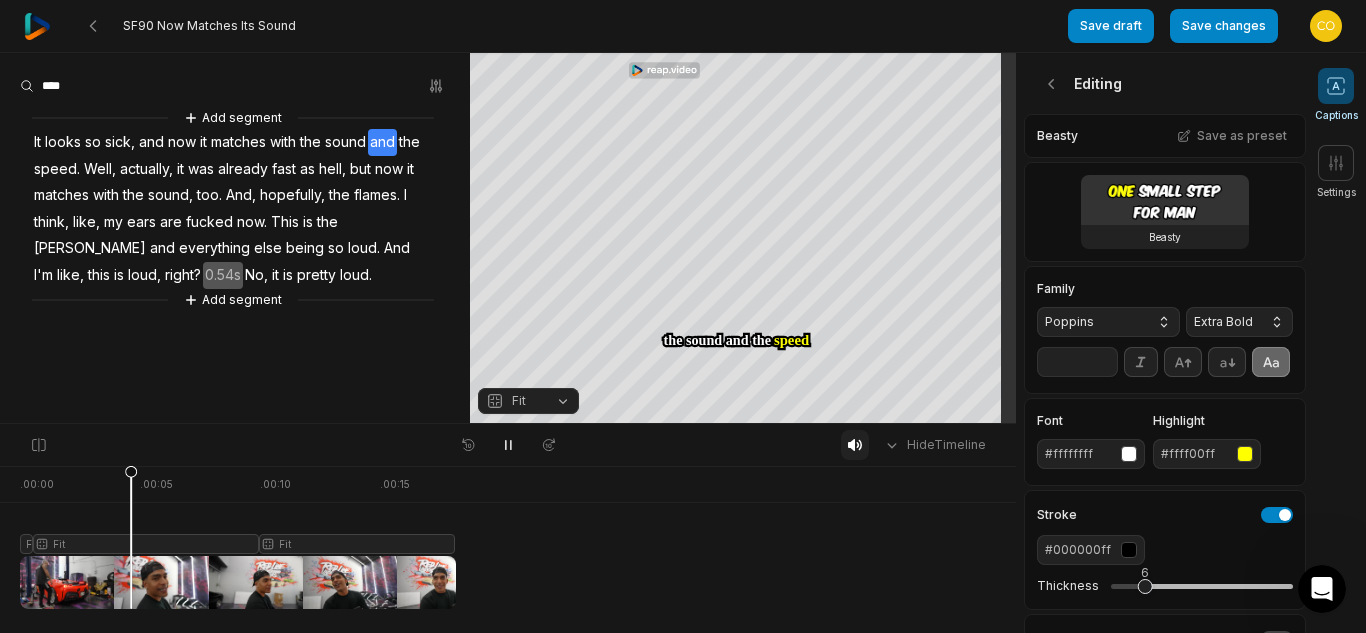 click 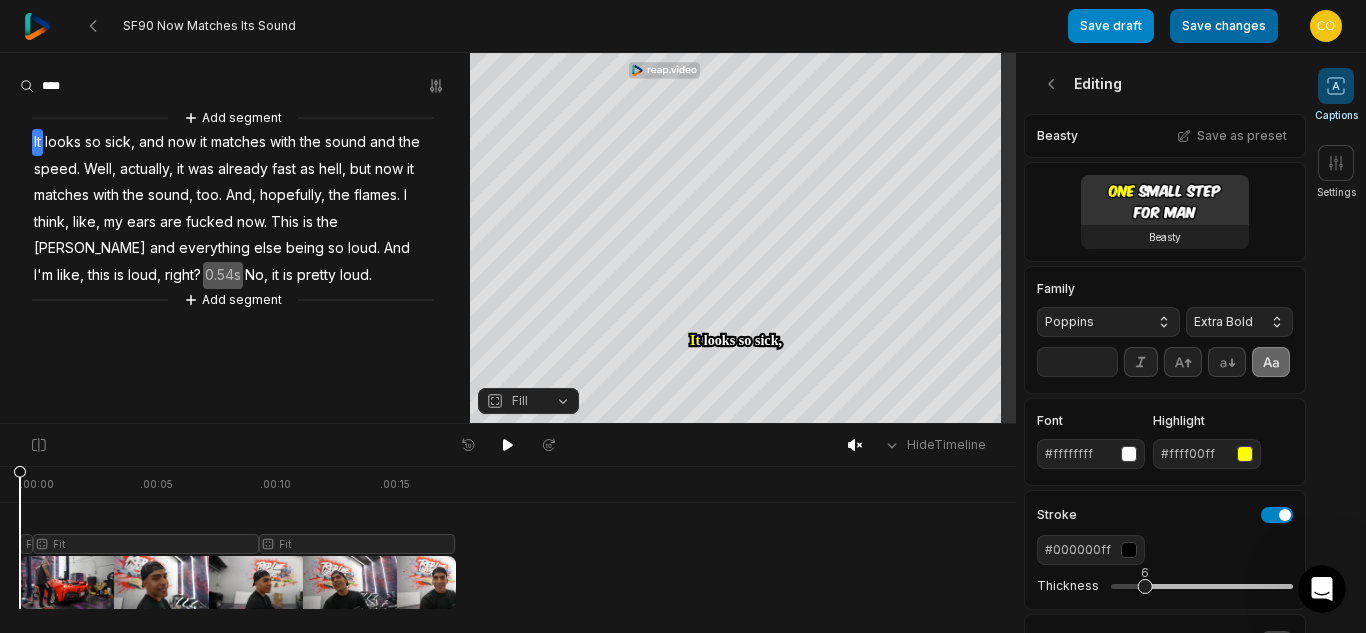 click on "Save changes" at bounding box center (1224, 26) 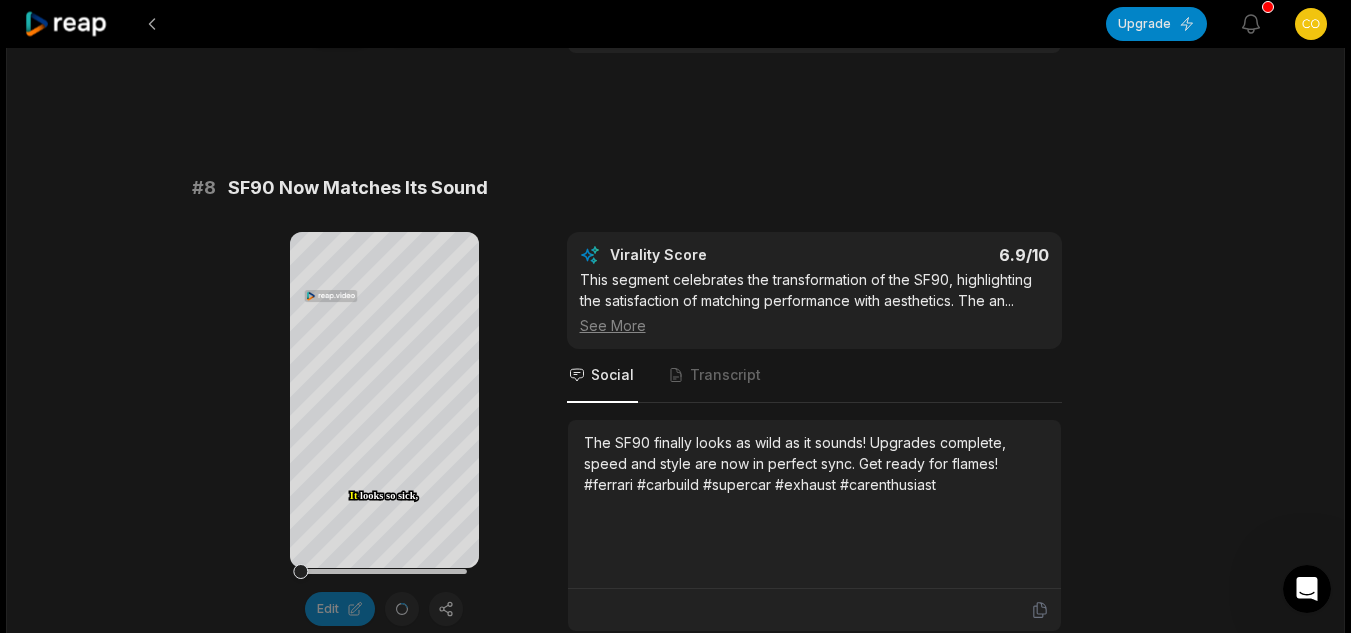 scroll, scrollTop: 4149, scrollLeft: 0, axis: vertical 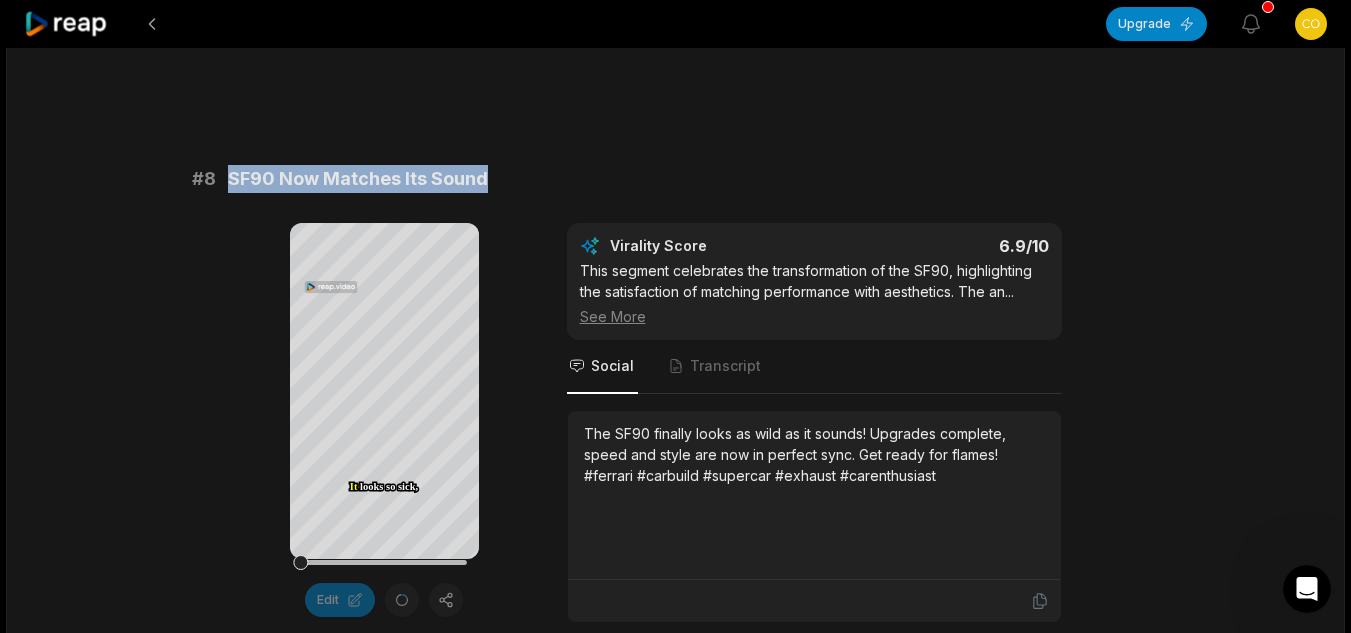 drag, startPoint x: 488, startPoint y: 188, endPoint x: 220, endPoint y: 190, distance: 268.00748 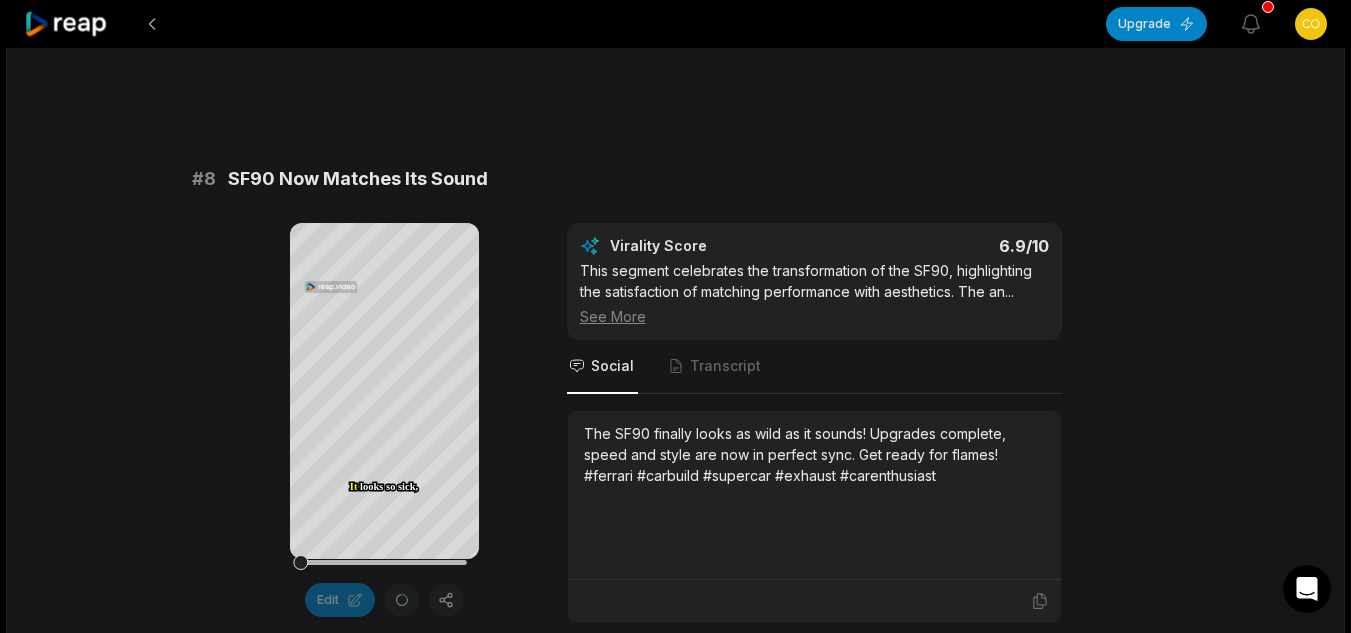 click on "The SF90 finally looks as wild as it sounds! Upgrades complete, speed and style are now in perfect sync. Get ready for flames! #ferrari #carbuild #supercar #exhaust #carenthusiast" at bounding box center (814, 454) 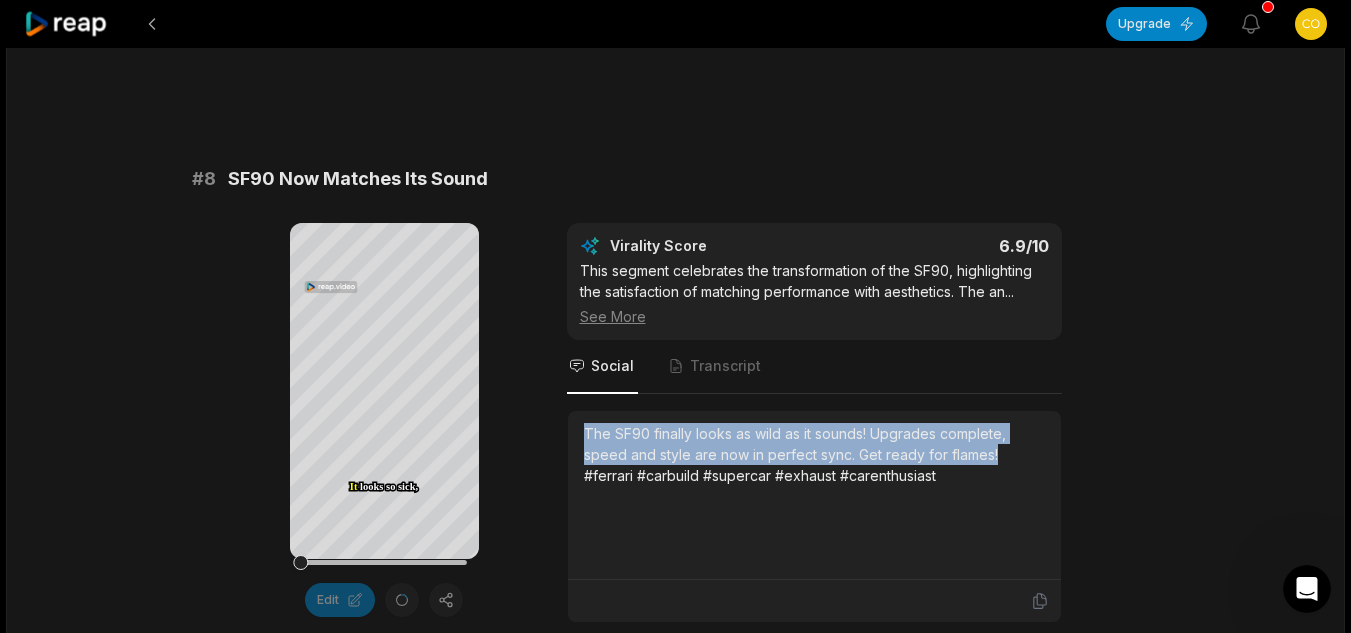 drag, startPoint x: 998, startPoint y: 469, endPoint x: 520, endPoint y: 440, distance: 478.8789 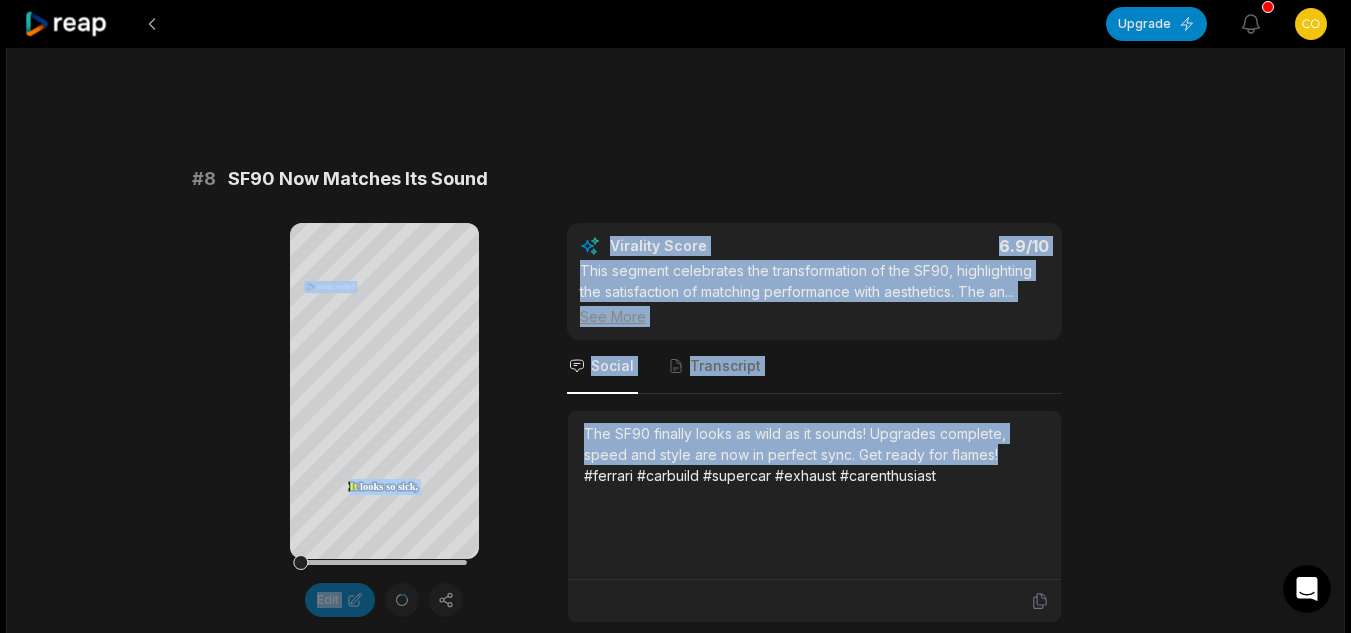 click on "The SF90 finally looks as wild as it sounds! Upgrades complete, speed and style are now in perfect sync. Get ready for flames! #ferrari #carbuild #supercar #exhaust #carenthusiast" at bounding box center (814, 454) 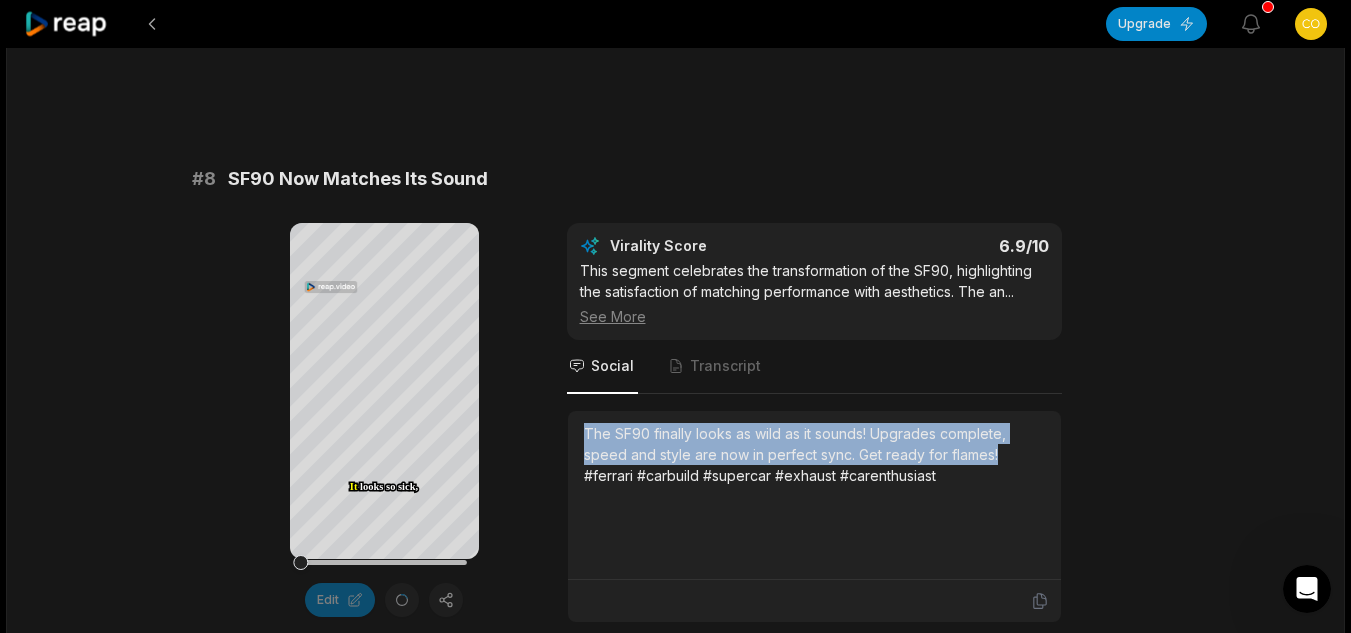 drag, startPoint x: 996, startPoint y: 473, endPoint x: 588, endPoint y: 448, distance: 408.76523 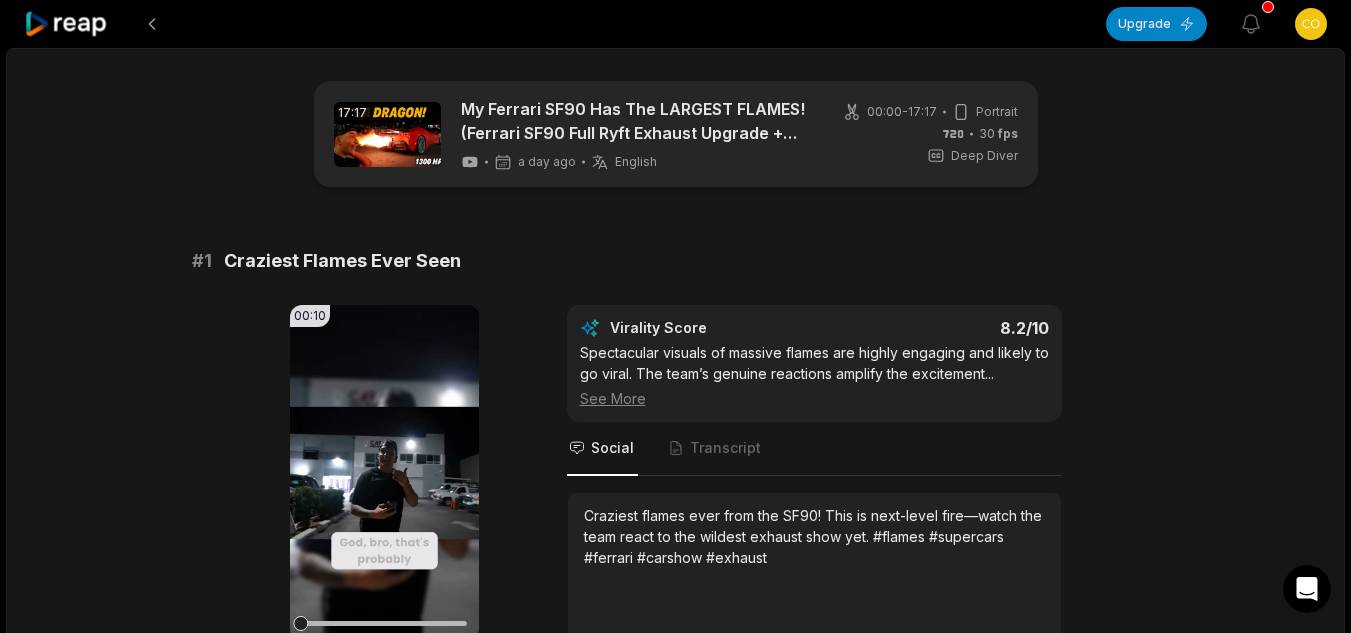 scroll, scrollTop: 4149, scrollLeft: 0, axis: vertical 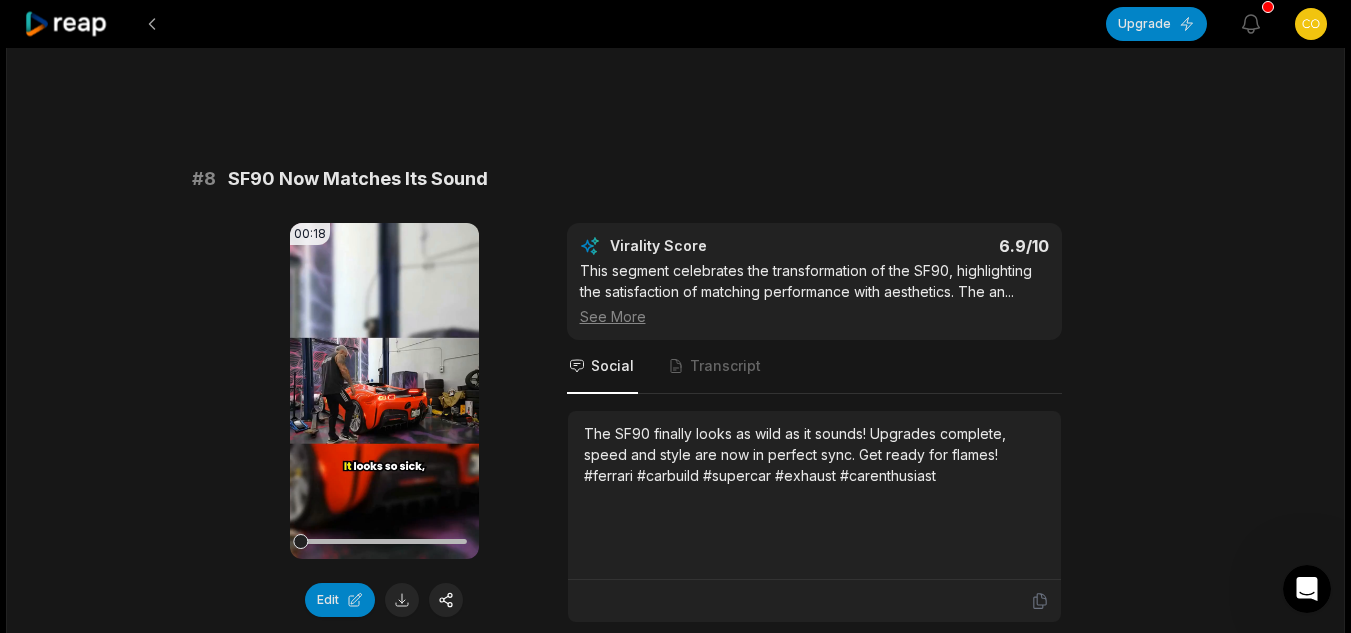 click on "The SF90 finally looks as wild as it sounds! Upgrades complete, speed and style are now in perfect sync. Get ready for flames! #ferrari #carbuild #supercar #exhaust #carenthusiast" at bounding box center (814, 495) 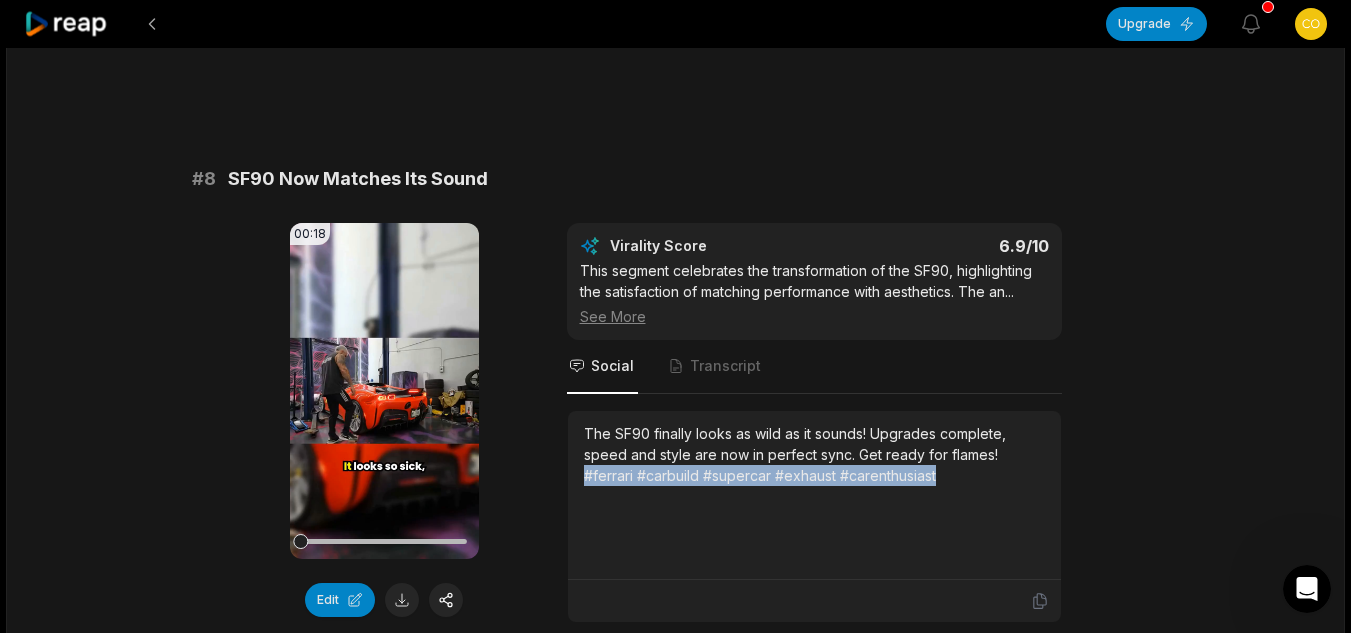 drag, startPoint x: 578, startPoint y: 495, endPoint x: 952, endPoint y: 552, distance: 378.31863 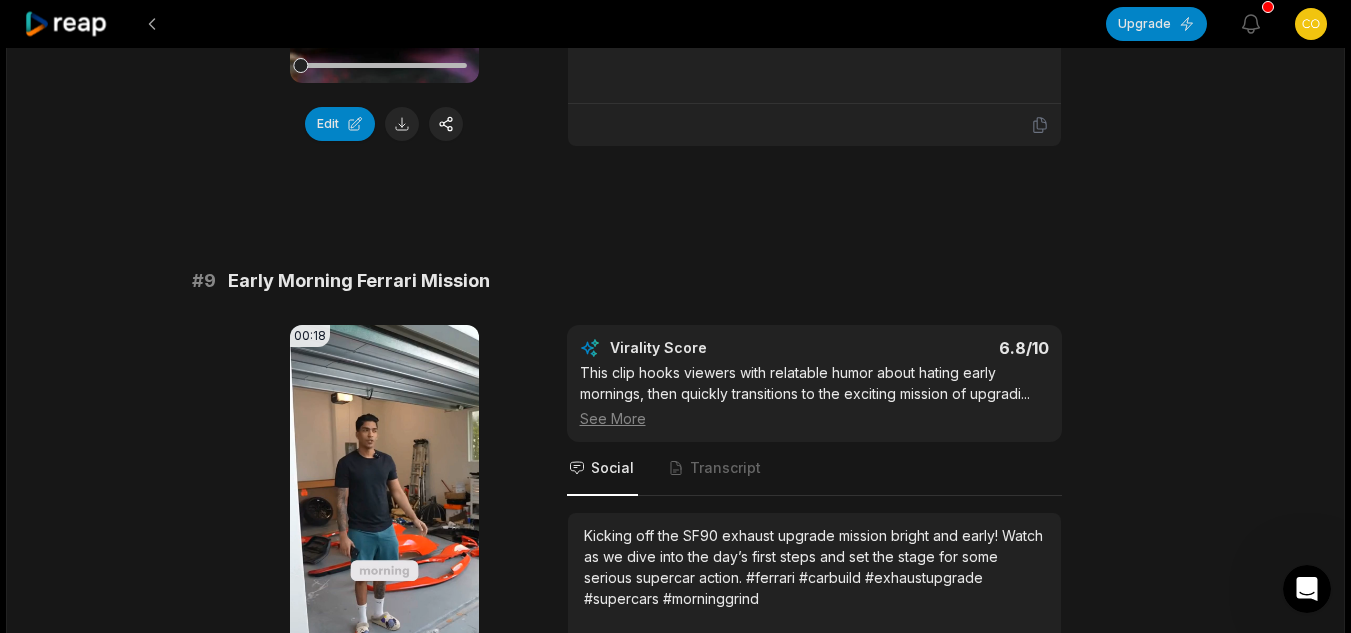 scroll, scrollTop: 4646, scrollLeft: 0, axis: vertical 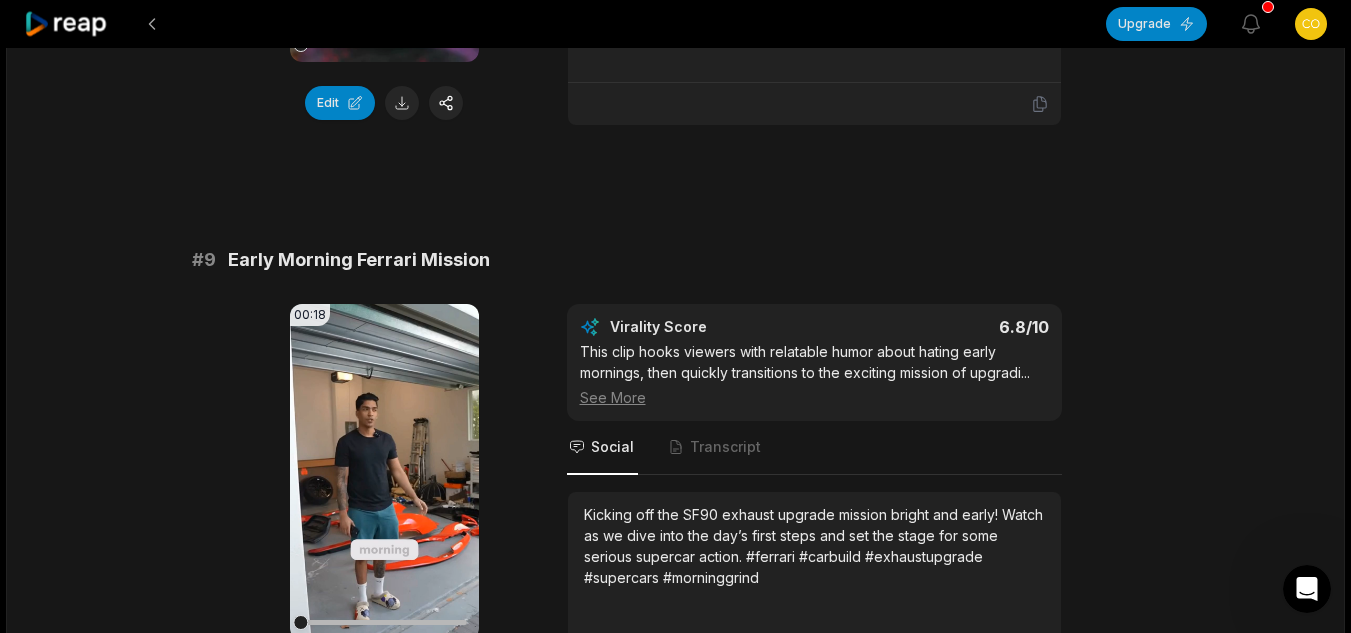 click on "00:18 Your browser does not support mp4 format. Edit Virality Score 6.8 /10 This clip hooks viewers with relatable humor about hating early mornings, then quickly transitions to the exciting mission of upgradi ...   See More Social Transcript Kicking off the SF90 exhaust upgrade mission bright and early! Watch as we dive into the day’s first steps and set the stage for some serious supercar action. #ferrari #carbuild #exhaustupgrade #supercars #morninggrind" at bounding box center [676, 504] 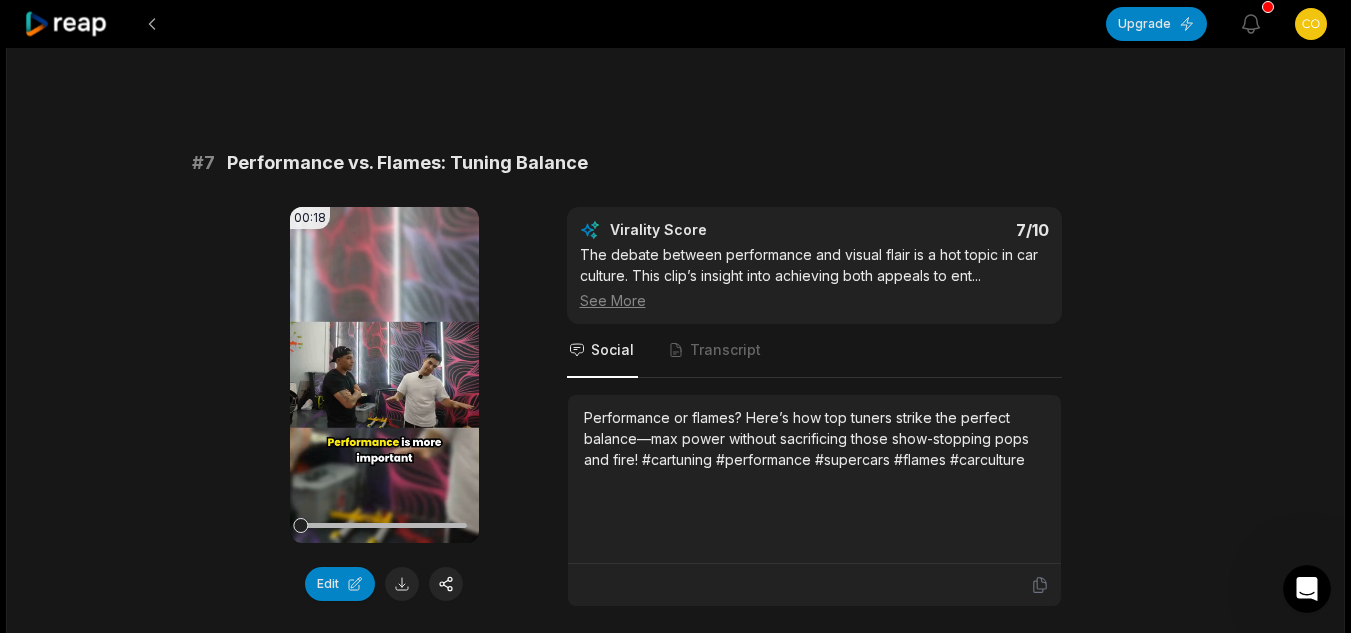 scroll, scrollTop: 3642, scrollLeft: 0, axis: vertical 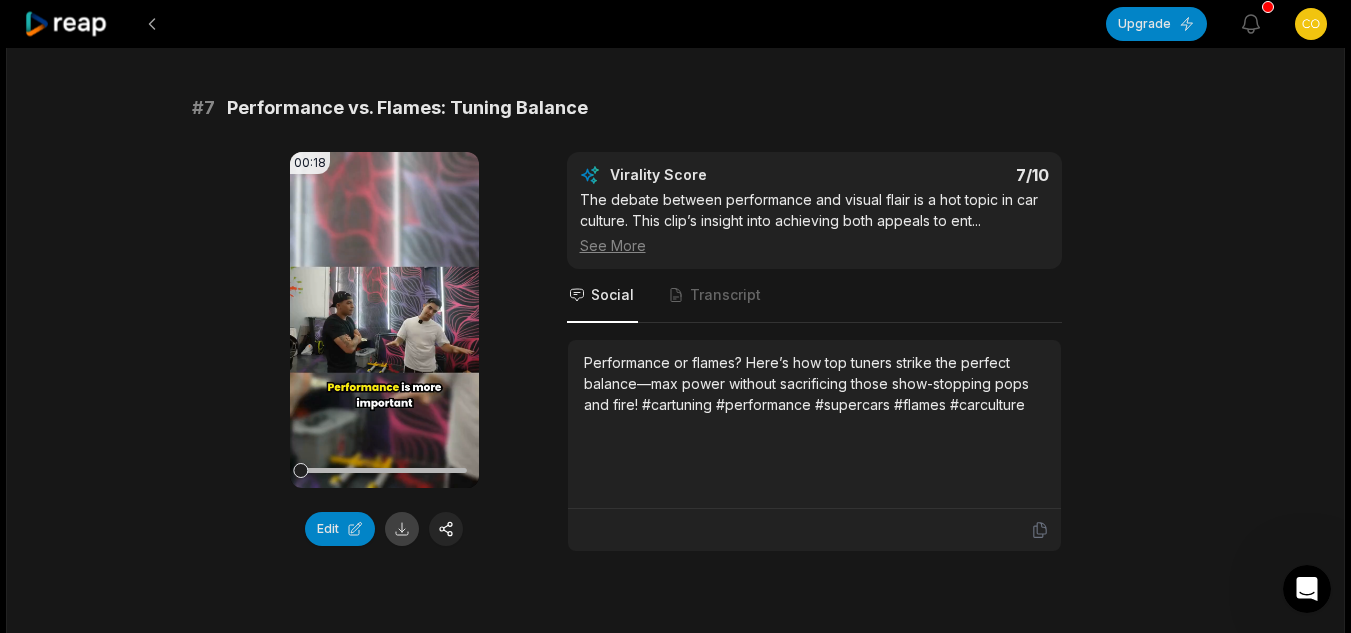 click at bounding box center (402, 529) 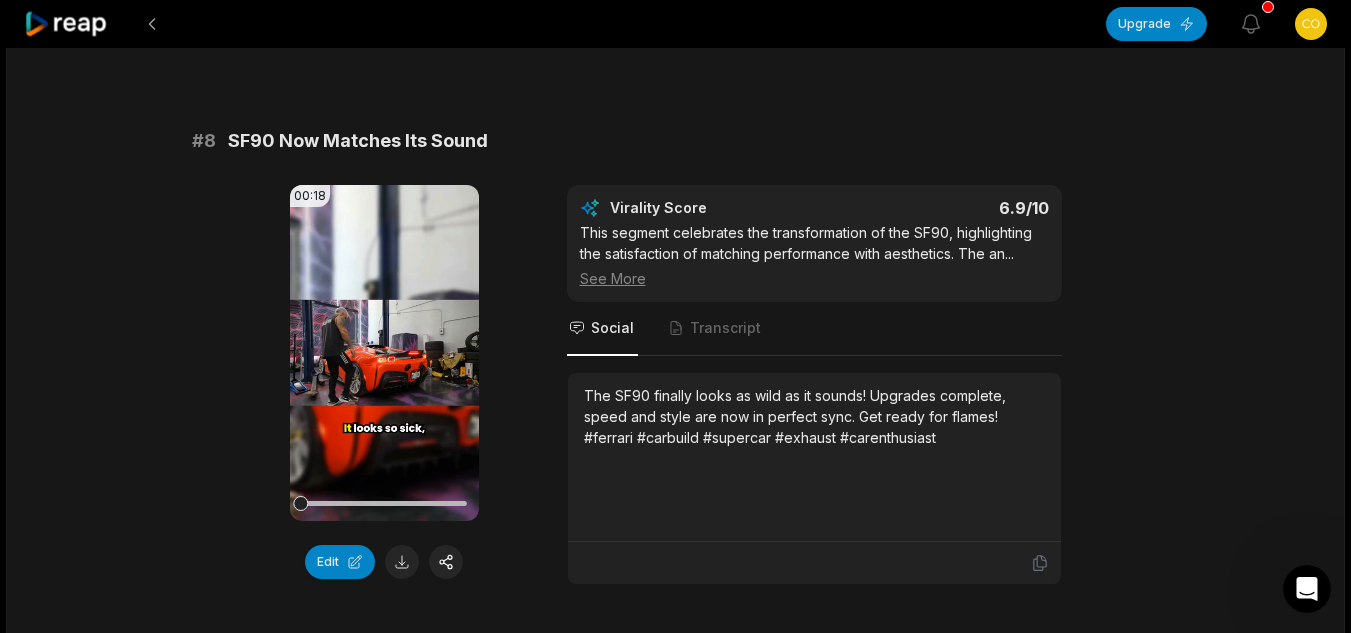 scroll, scrollTop: 4213, scrollLeft: 0, axis: vertical 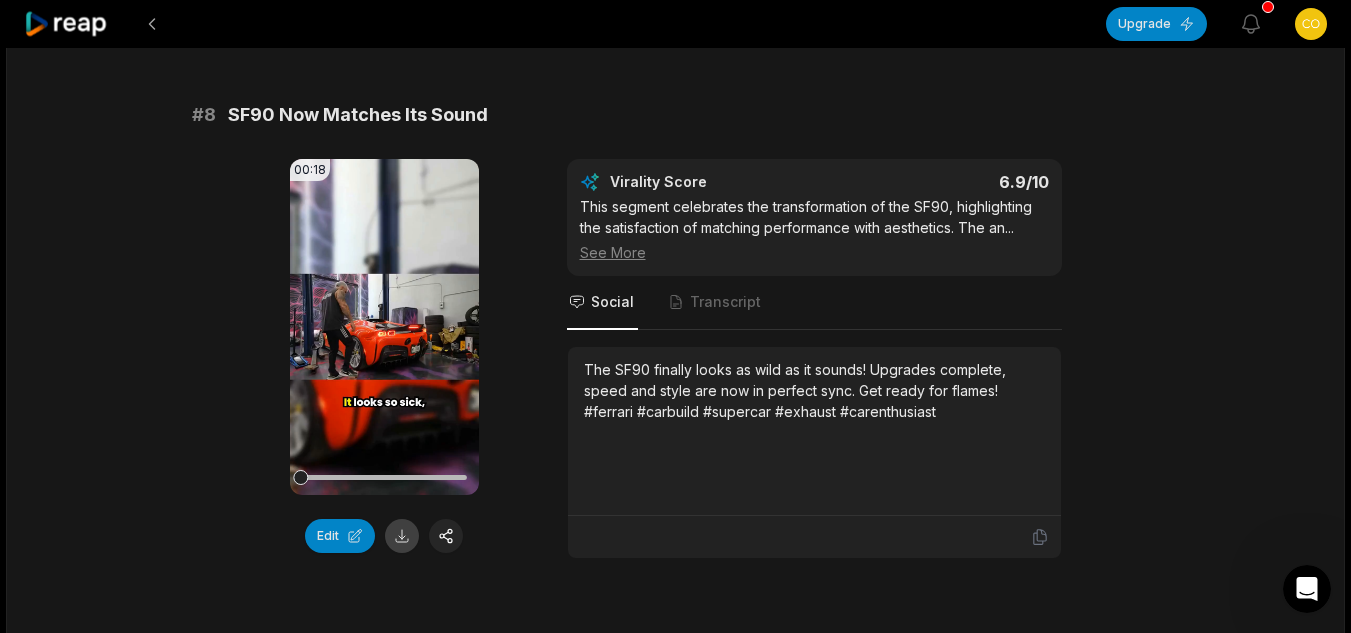click at bounding box center [402, 536] 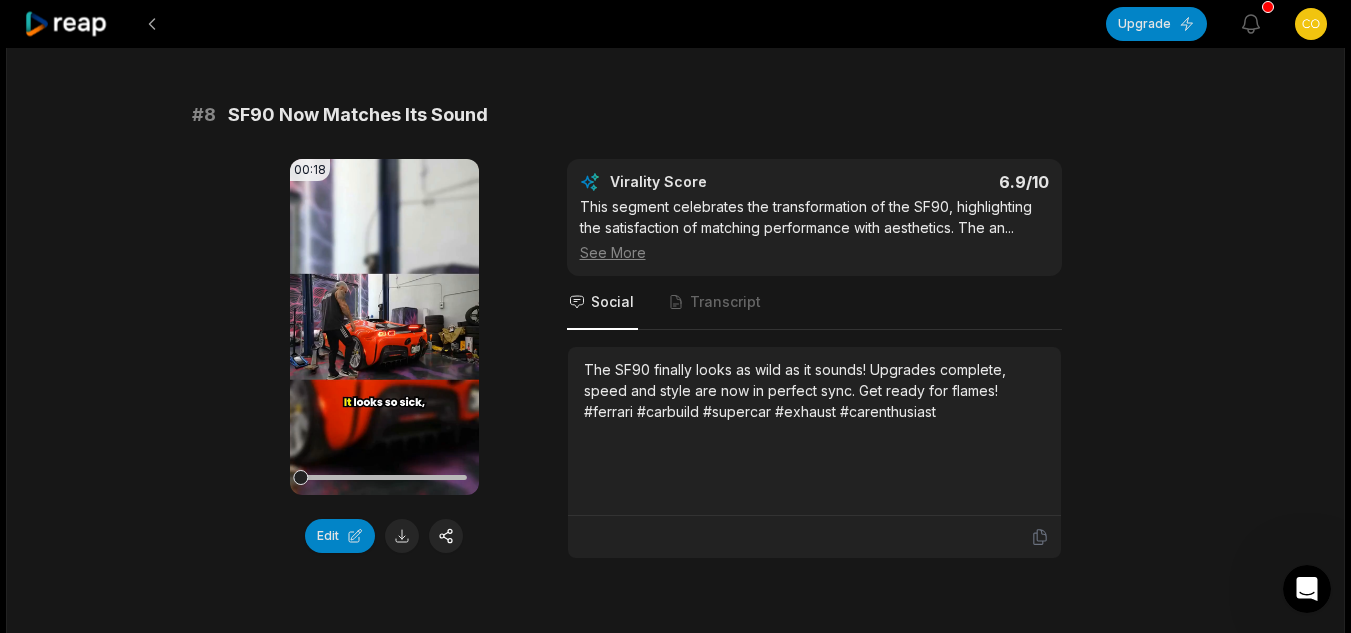 click on "17:17 My Ferrari SF90 Has The LARGEST FLAMES! (Ferrari SF90 Full Ryft Exhaust Upgrade + Stage 2 Tune) a day ago English en 00:00  -  17:17 Portrait 30   fps Deep Diver # 1 Craziest Flames Ever Seen 00:10 Your browser does not support mp4 format. Edit Virality Score 8.2 /10 Spectacular visuals of massive flames are highly engaging and likely to go viral. The team’s genuine reactions amplify the excitement ...   See More Social Transcript Craziest flames ever from the SF90! This is next-level fire—watch the team react to the wildest exhaust show yet. #flames #supercars #ferrari #carshow #exhaust # 2 Tuning Secrets: Making Flames Stay 00:19 Your browser does not support mp4 format. Edit Virality Score 7.8 /10 This clip reveals insider knowledge about tuning for flames, a visually exciting and highly shareable topic. The technical explanatio ...   See More Social Transcript # 3 Dragon Flames: Before and After 00:23 Your browser does not support mp4 format. Edit Virality Score 7.7 /10 ...   See More Social # 4" at bounding box center [675, -1118] 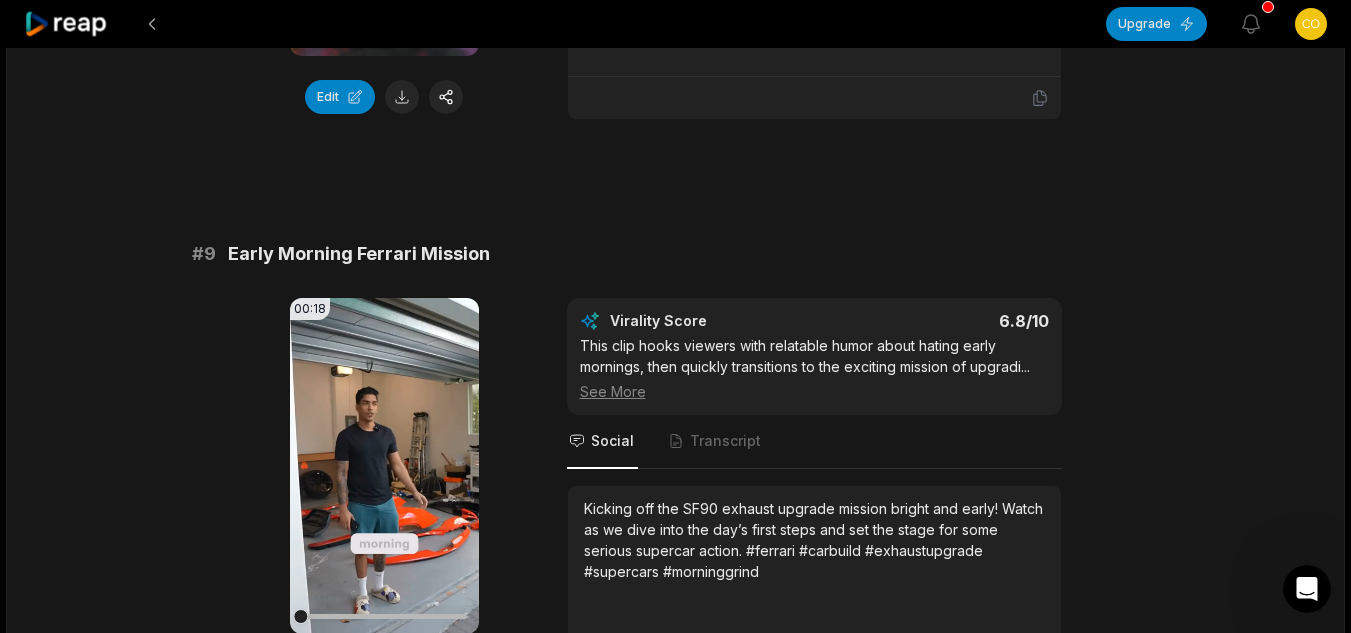 scroll, scrollTop: 4760, scrollLeft: 0, axis: vertical 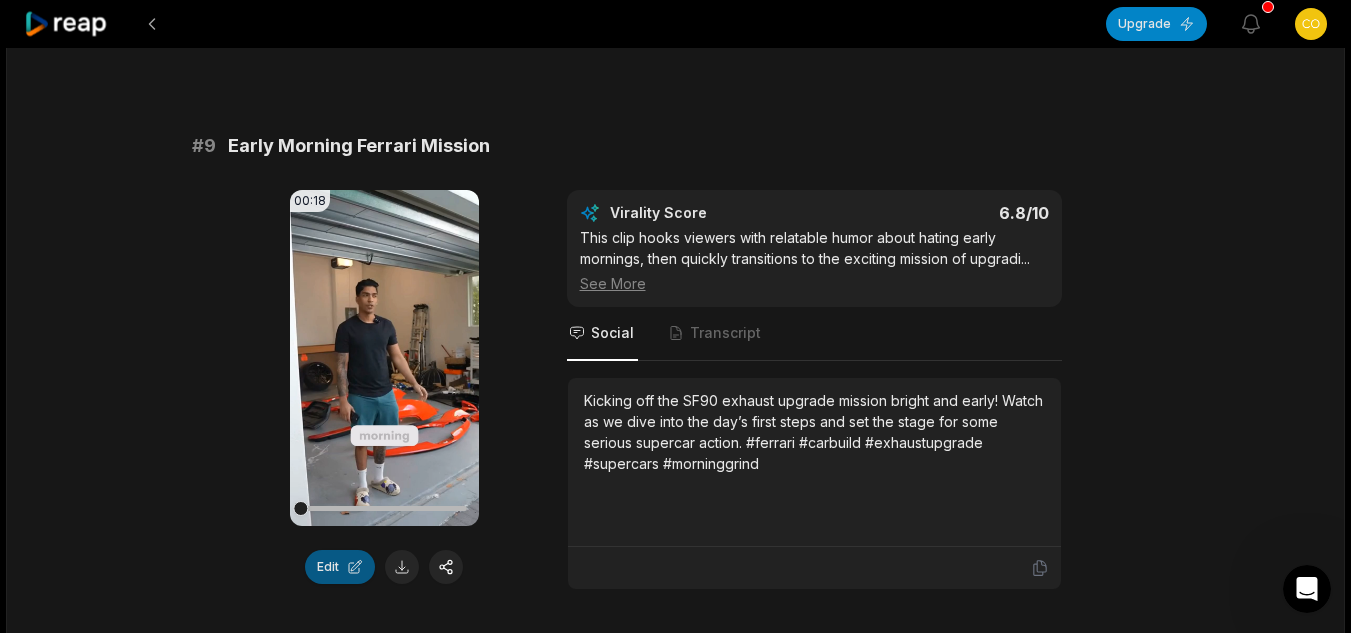 click on "Edit" at bounding box center (340, 567) 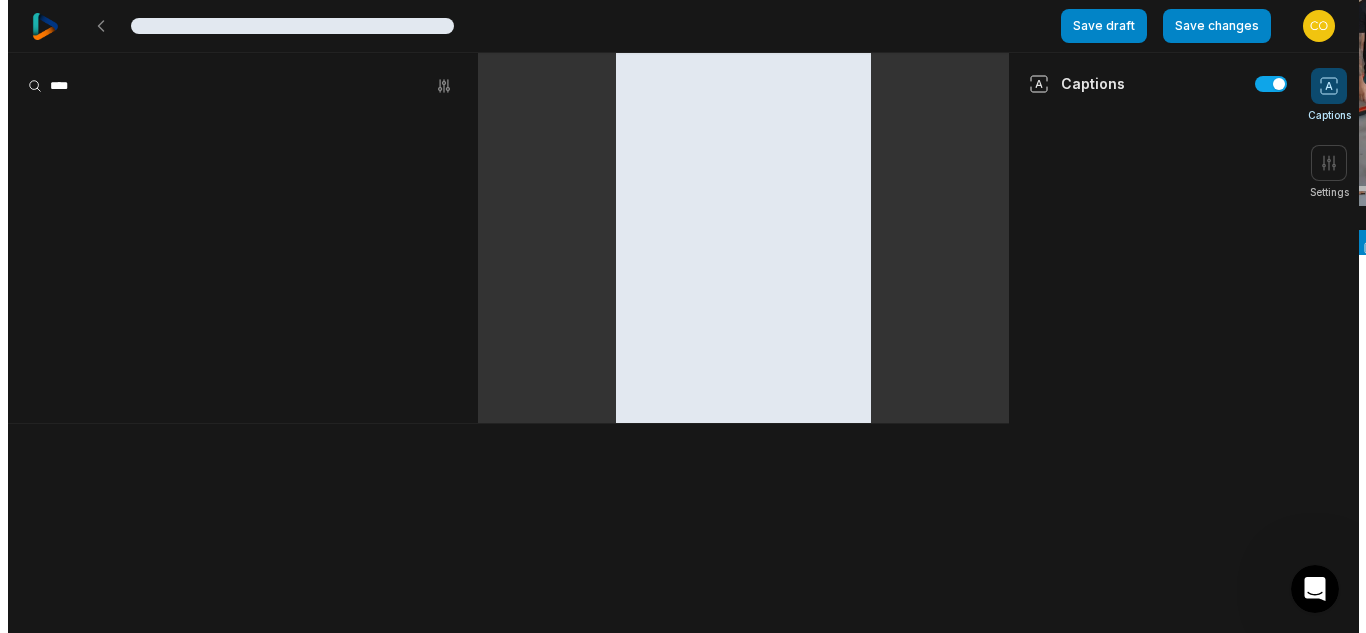 scroll, scrollTop: 0, scrollLeft: 0, axis: both 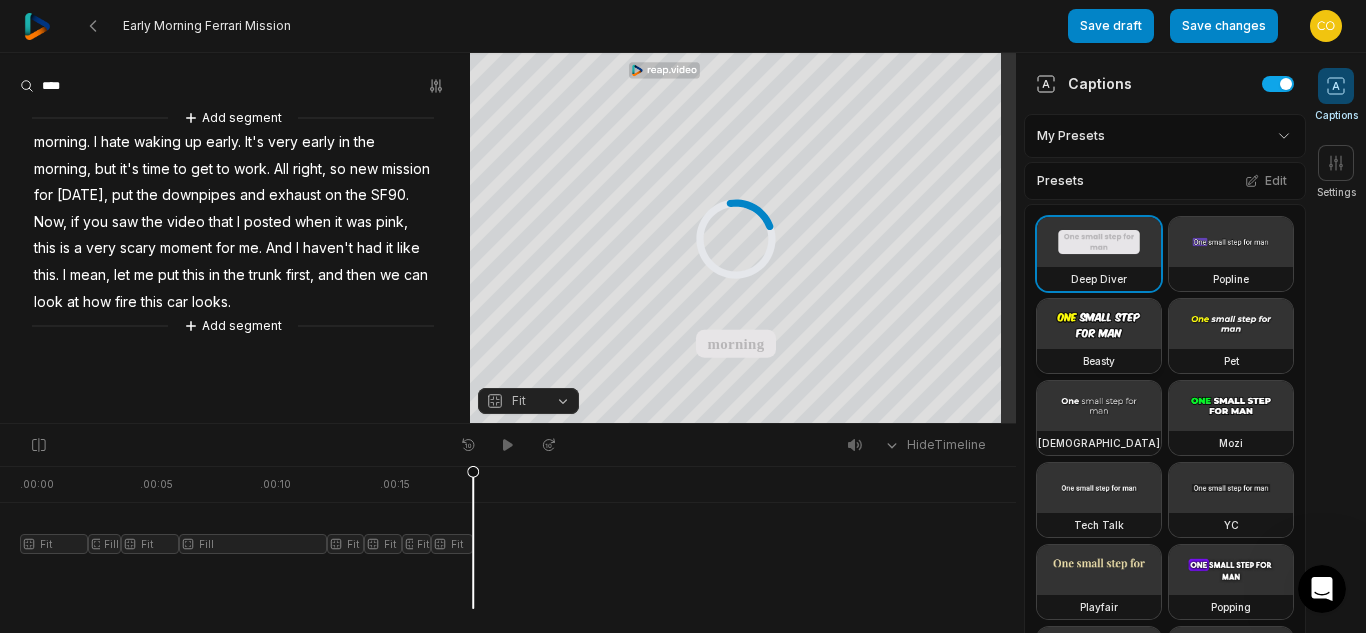 click at bounding box center (1099, 324) 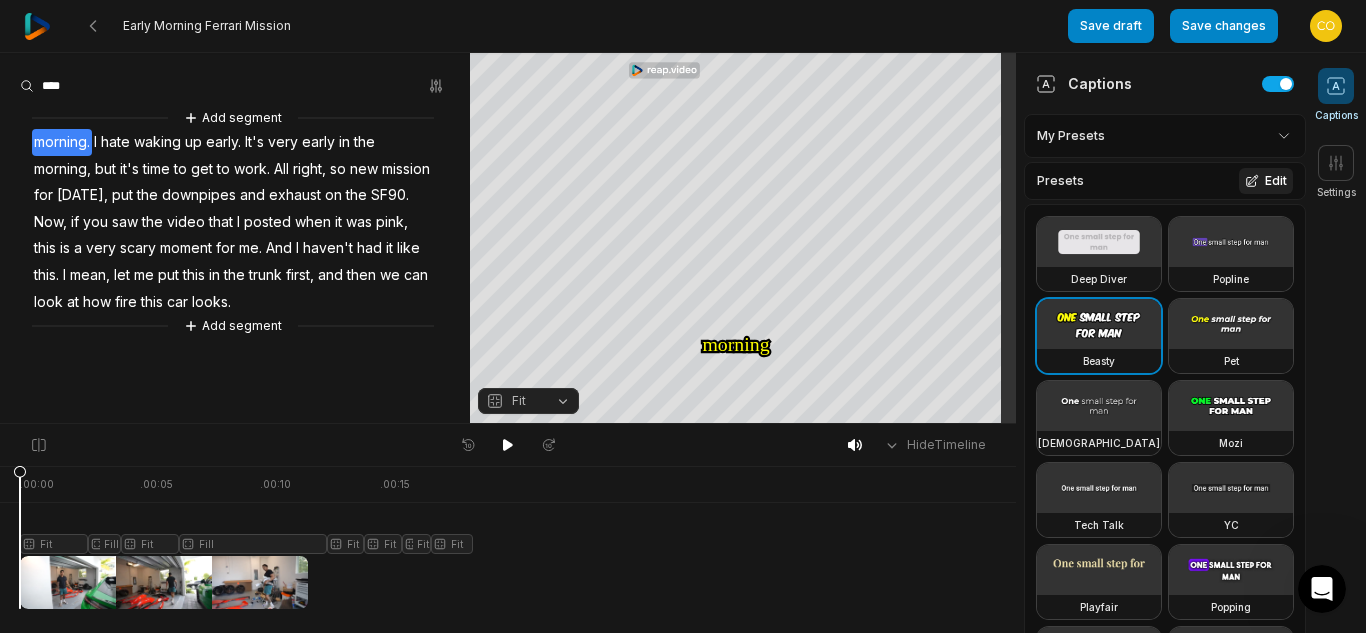 click 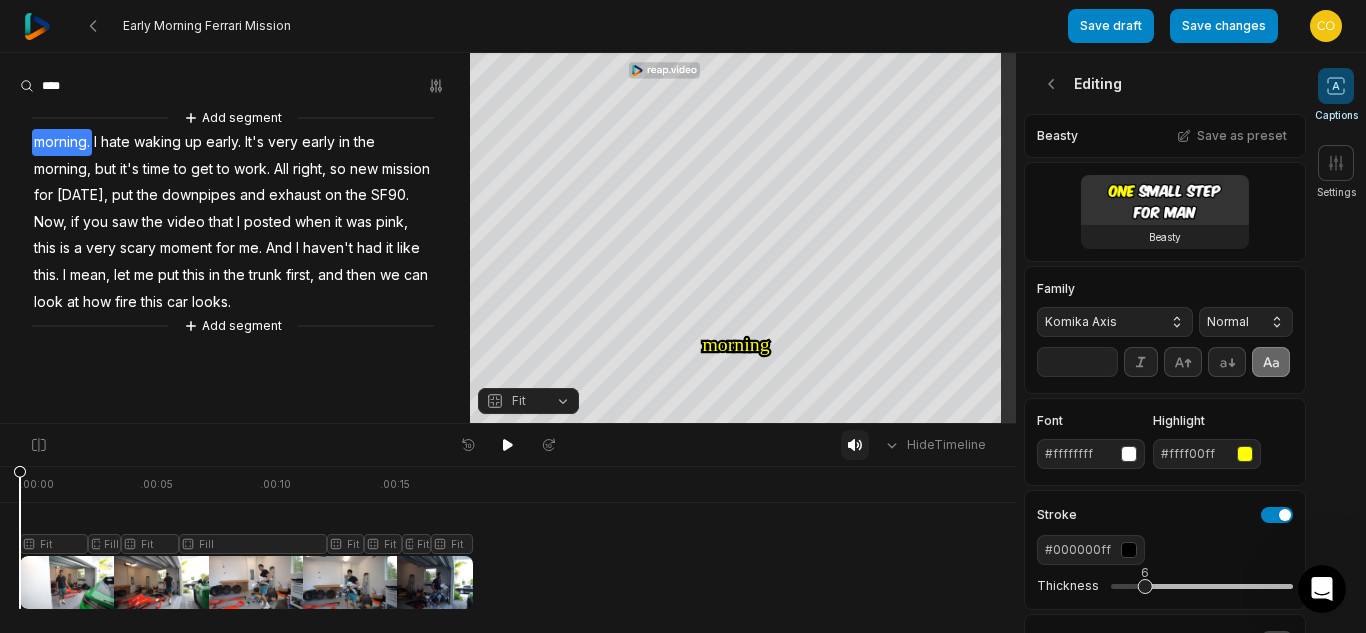 click 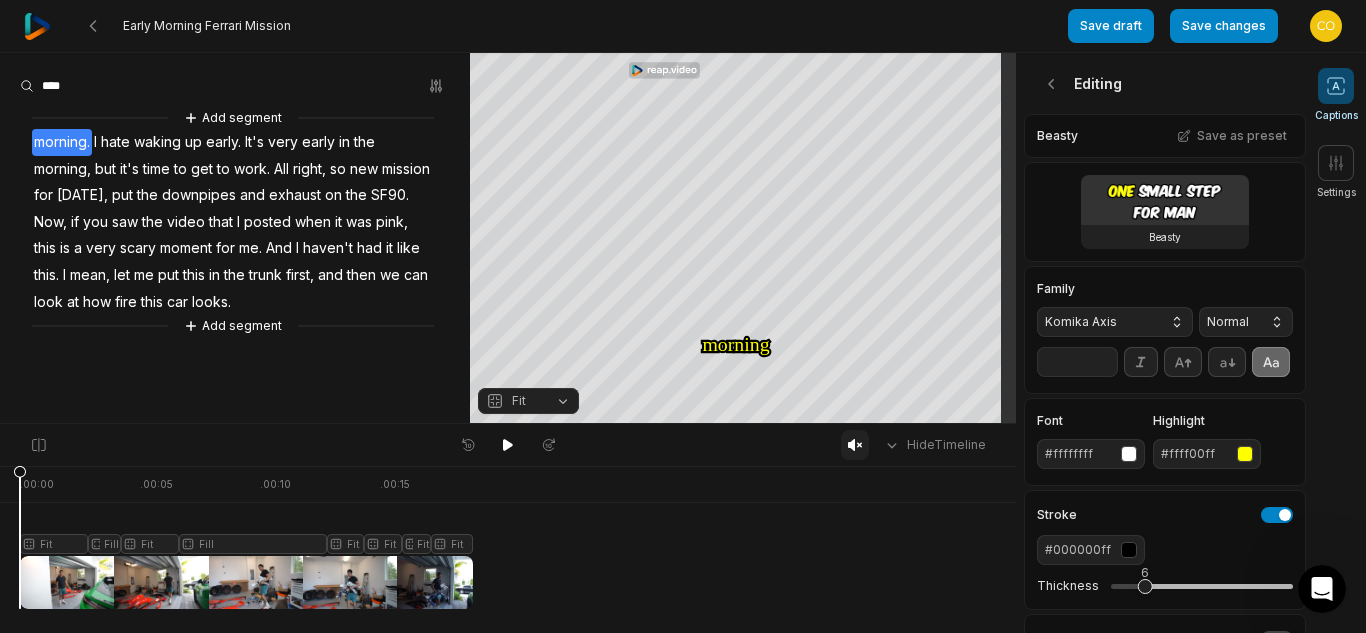click at bounding box center [855, 445] 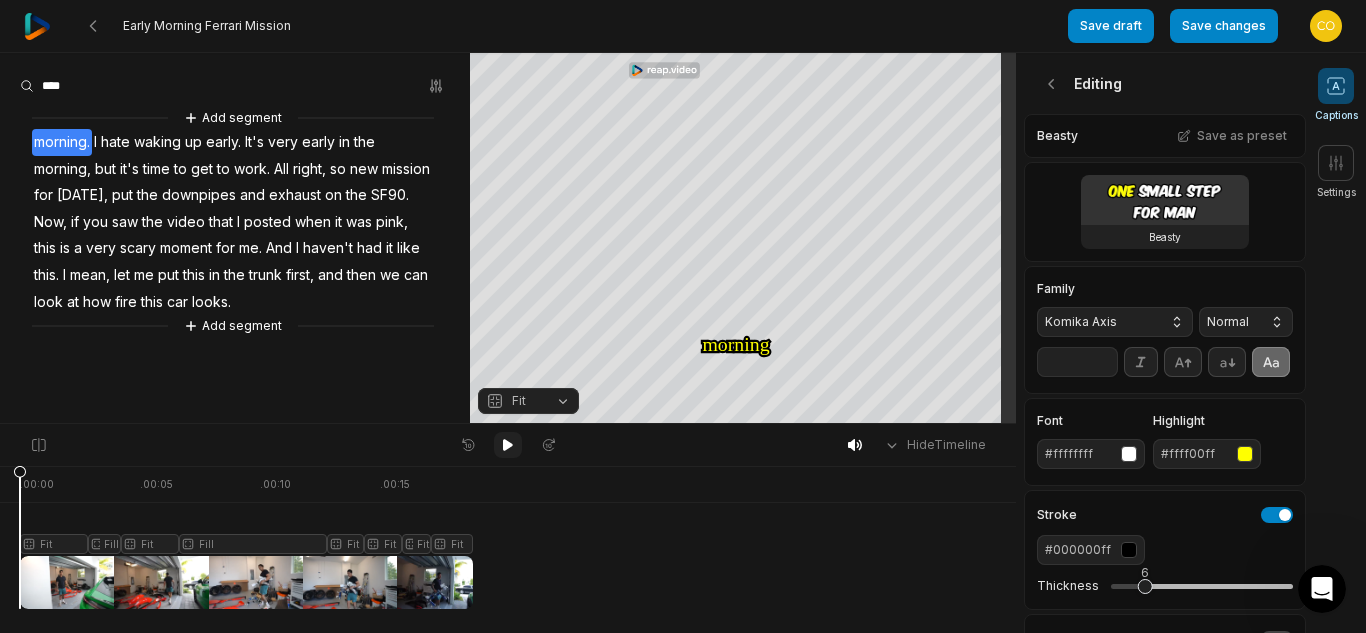 click 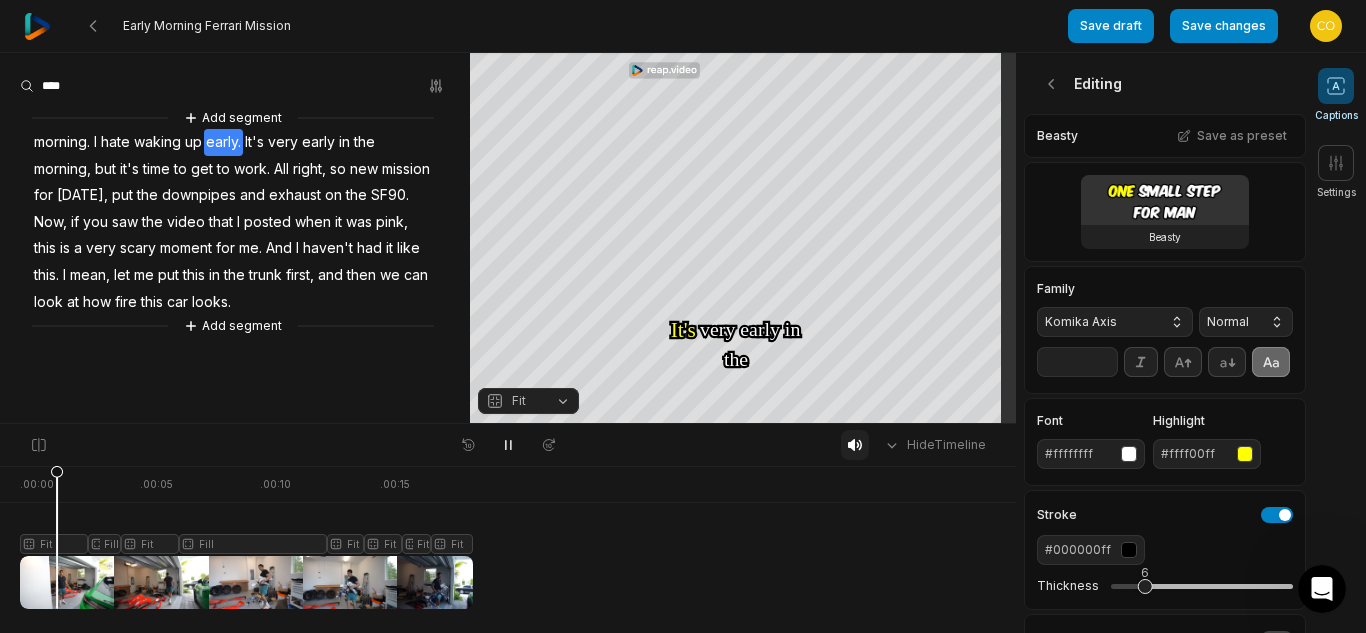 click 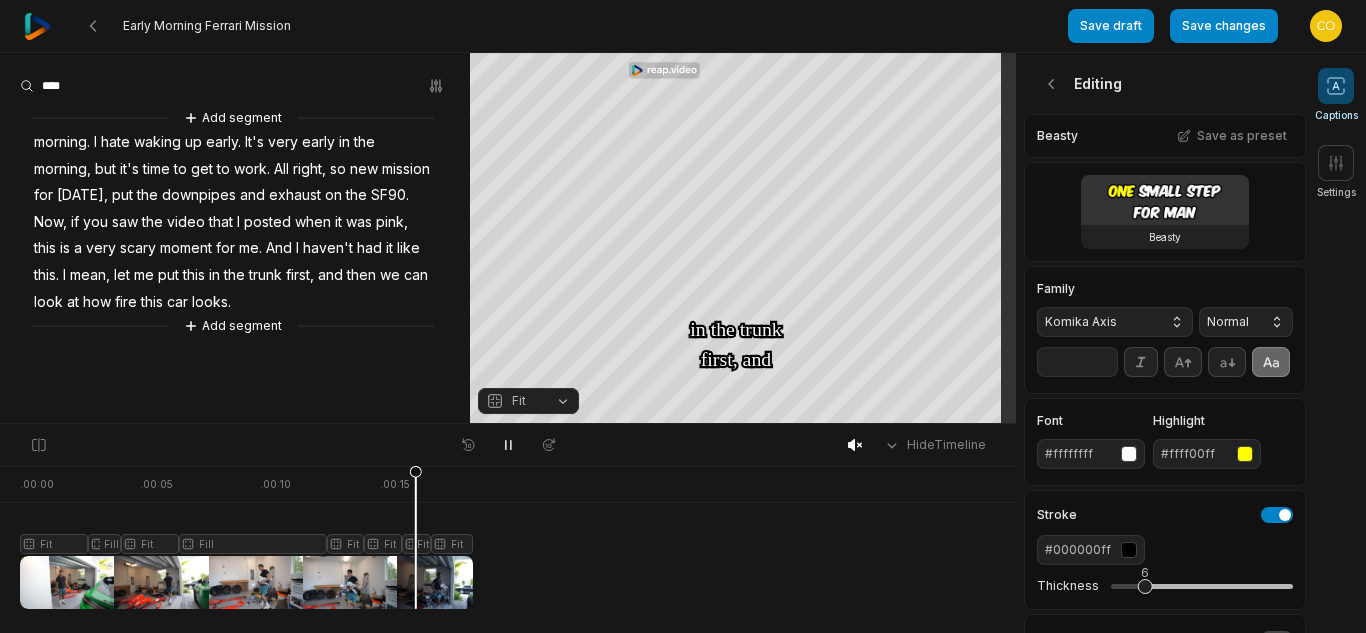 scroll, scrollTop: 0, scrollLeft: 0, axis: both 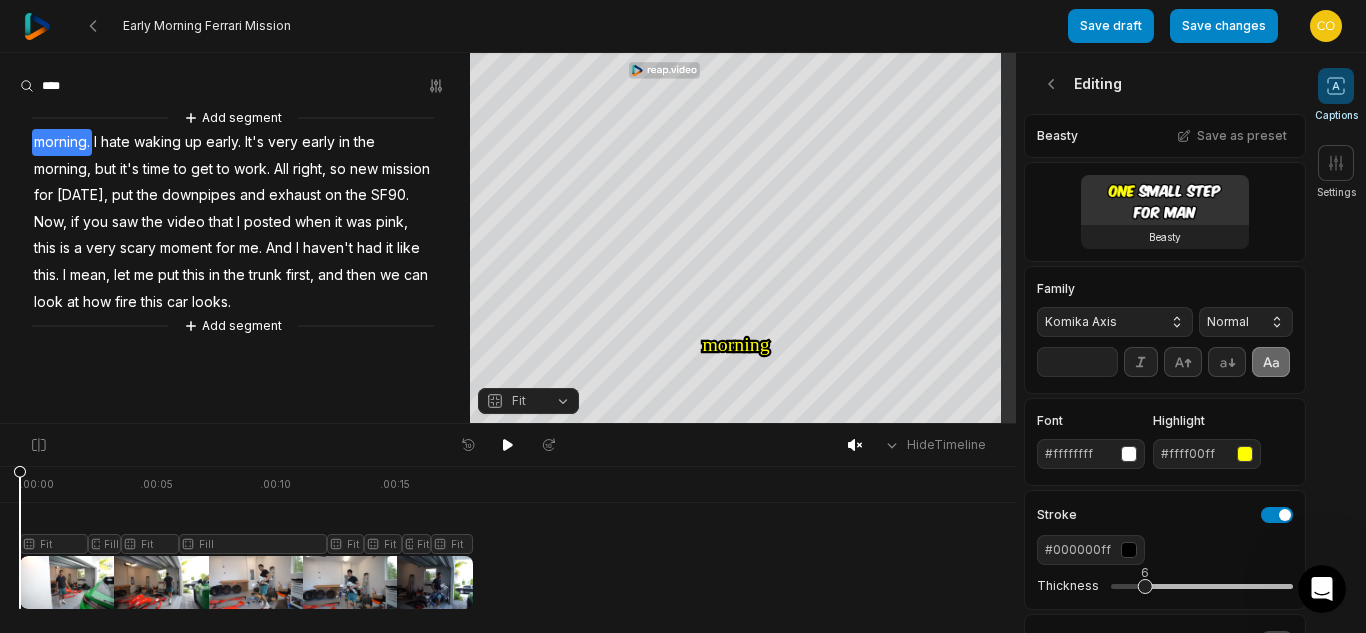 click on "Komika Axis" at bounding box center (1099, 322) 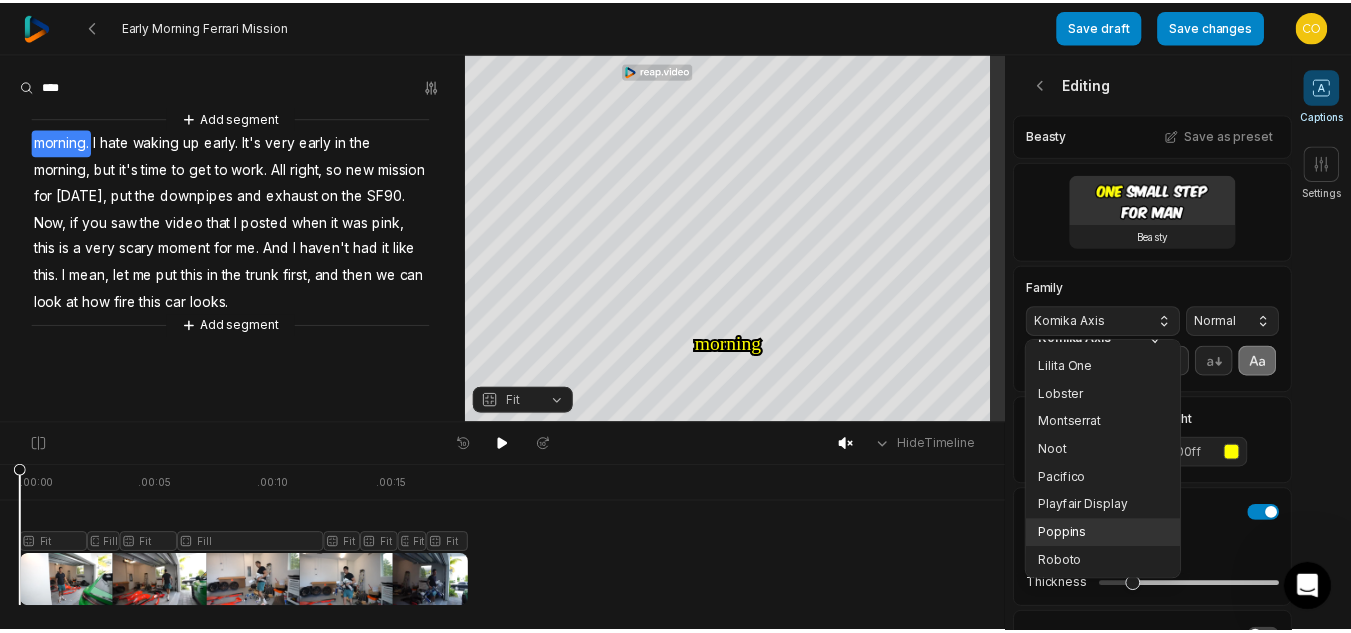 scroll, scrollTop: 271, scrollLeft: 0, axis: vertical 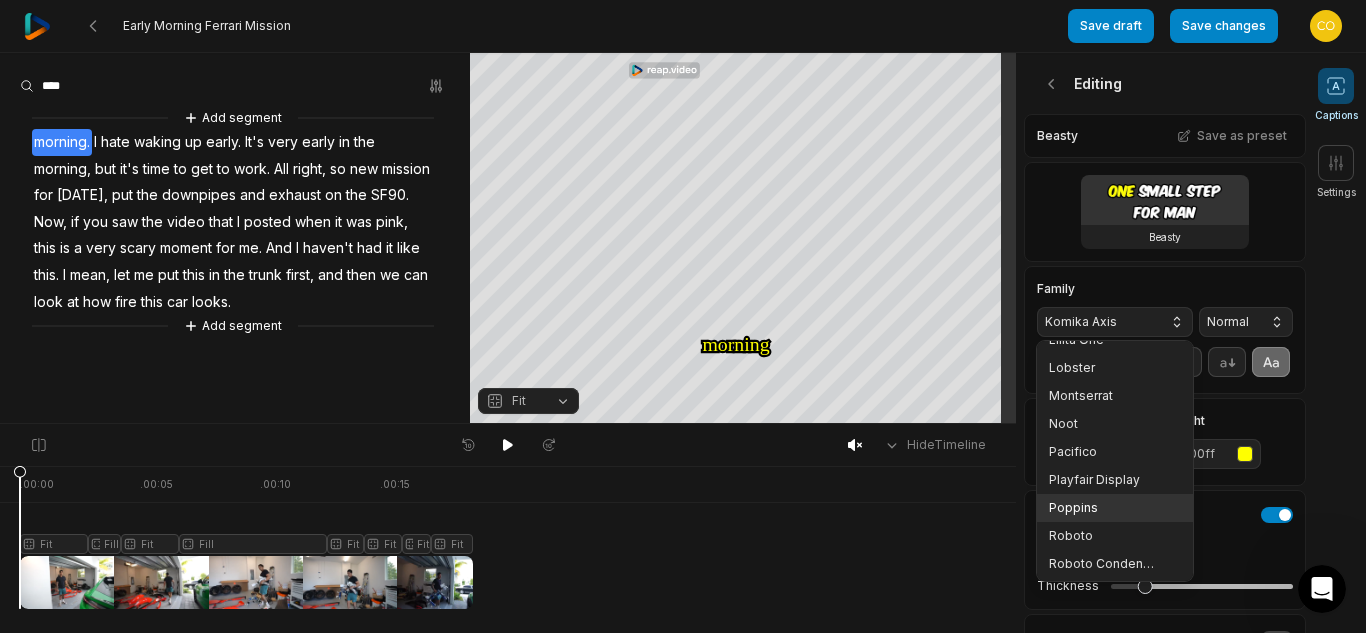 click on "Poppins" at bounding box center [1103, 508] 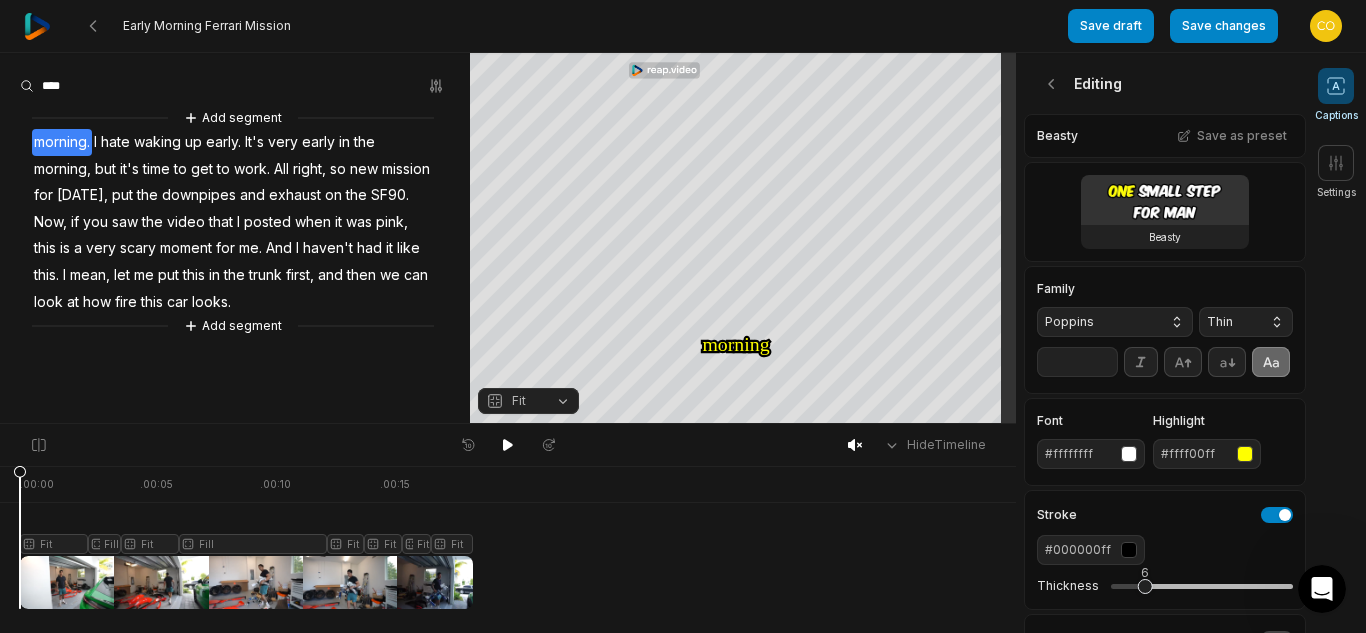 click on "Thin" at bounding box center [1246, 322] 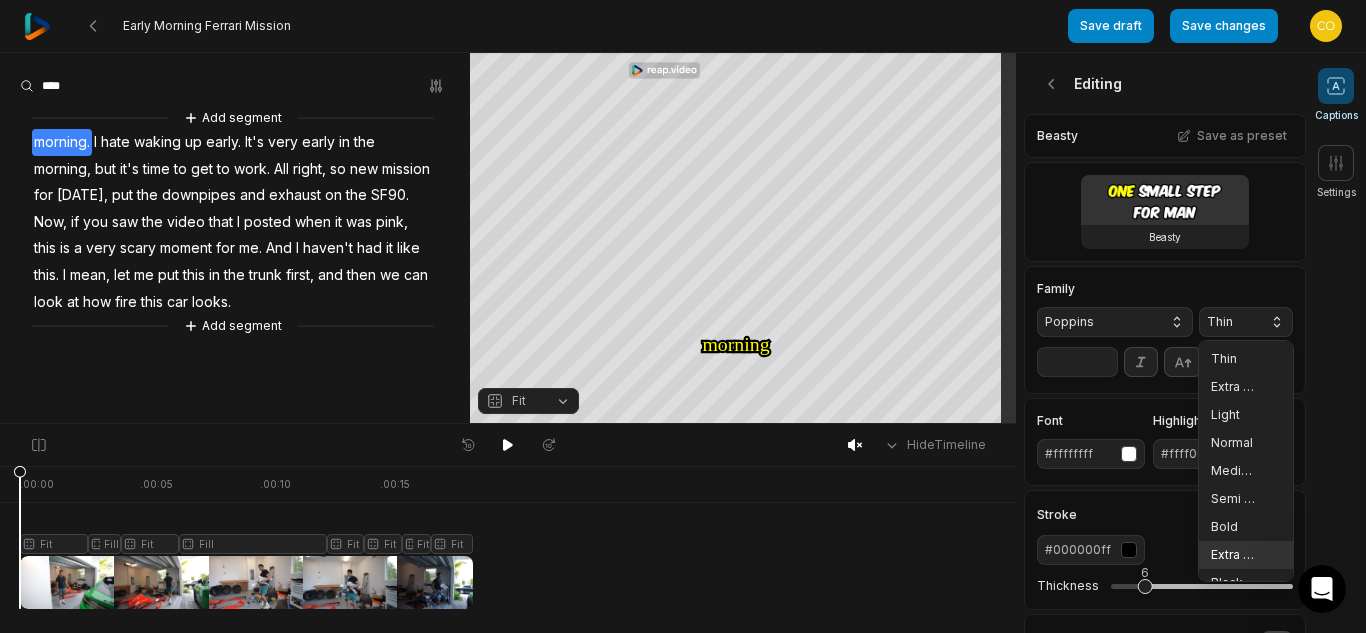 click on "Extra Bold" at bounding box center [1234, 555] 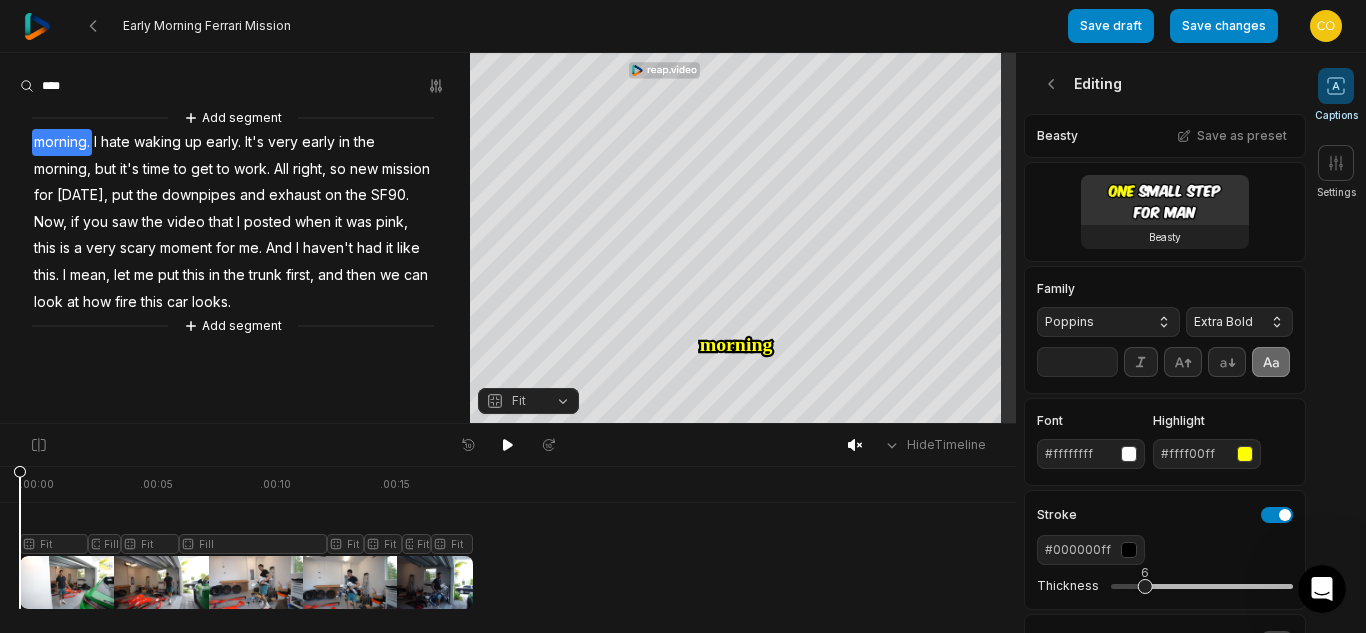 click on "**" at bounding box center [1077, 362] 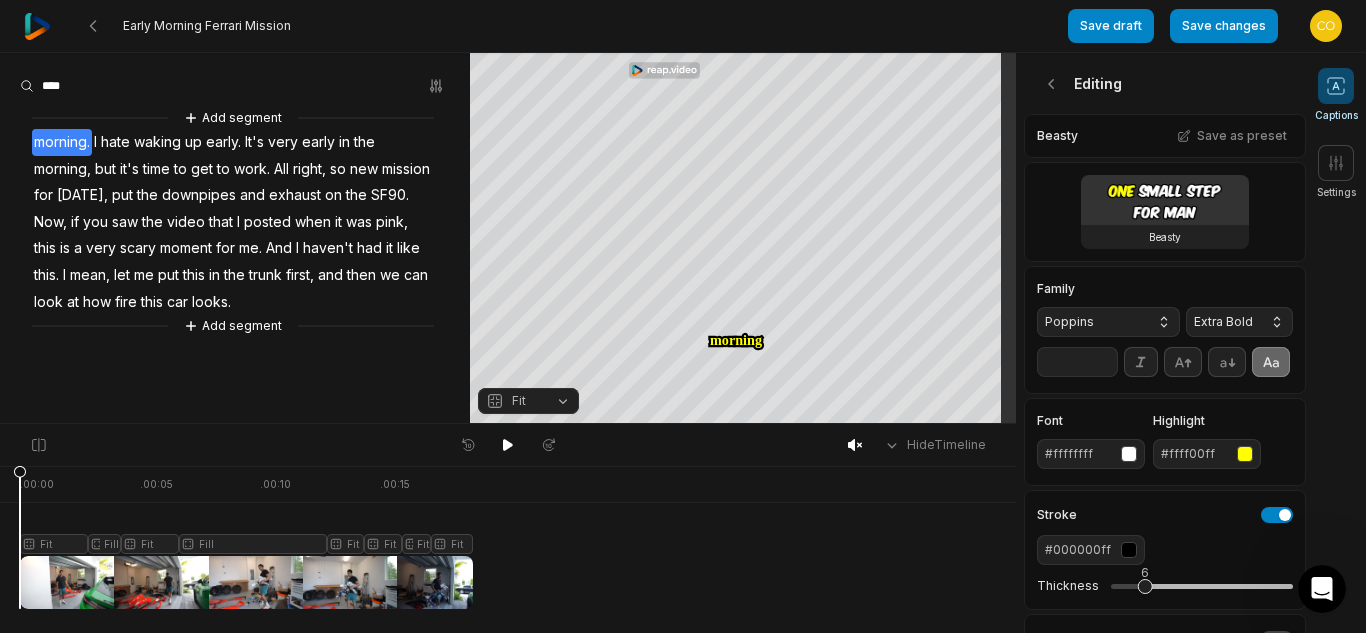 type on "**" 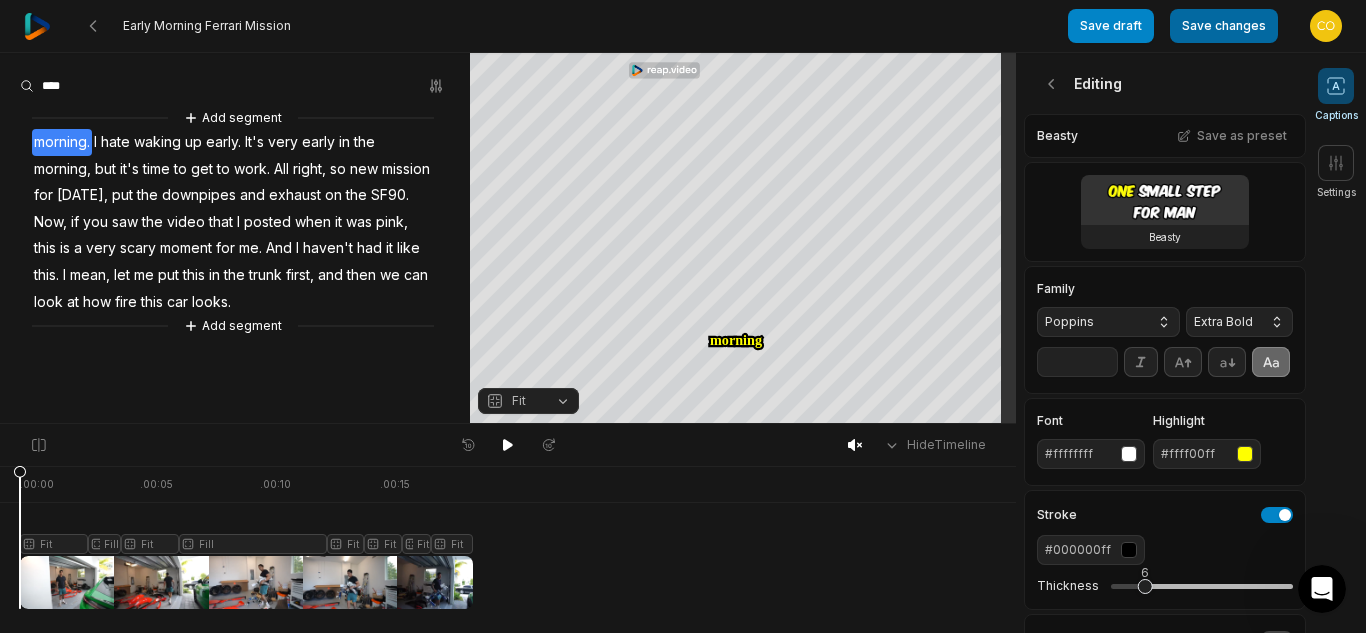 click on "Save changes" at bounding box center [1224, 26] 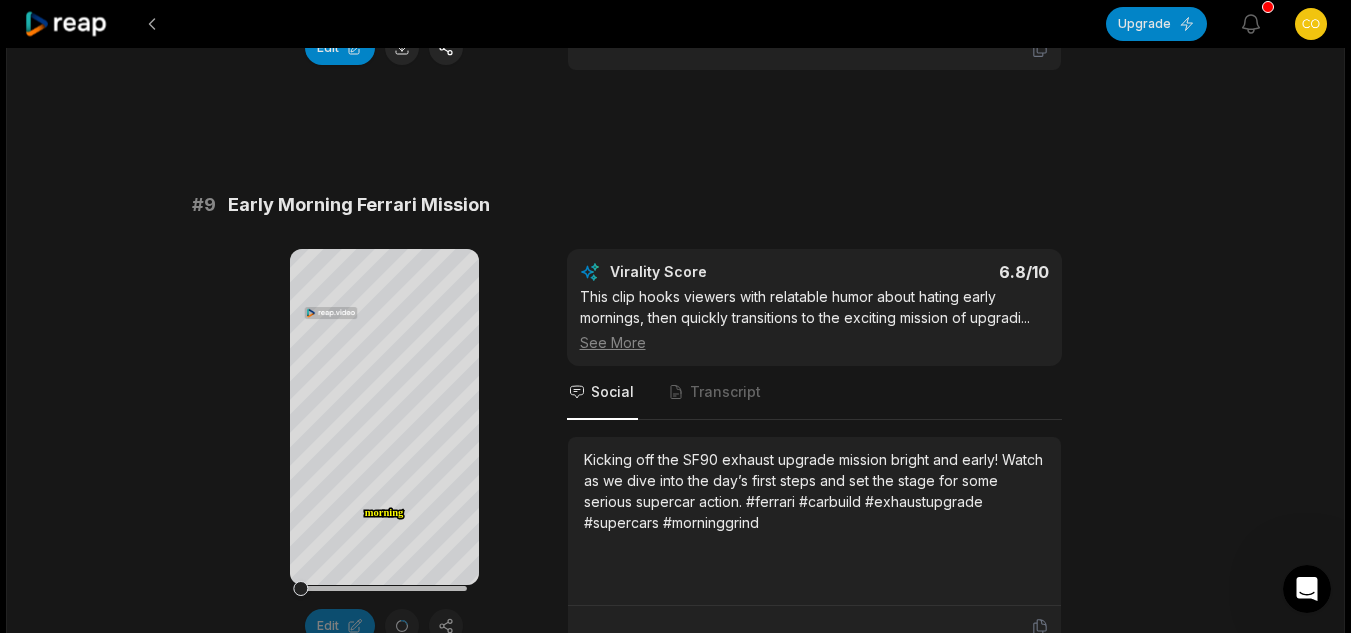 scroll, scrollTop: 4782, scrollLeft: 0, axis: vertical 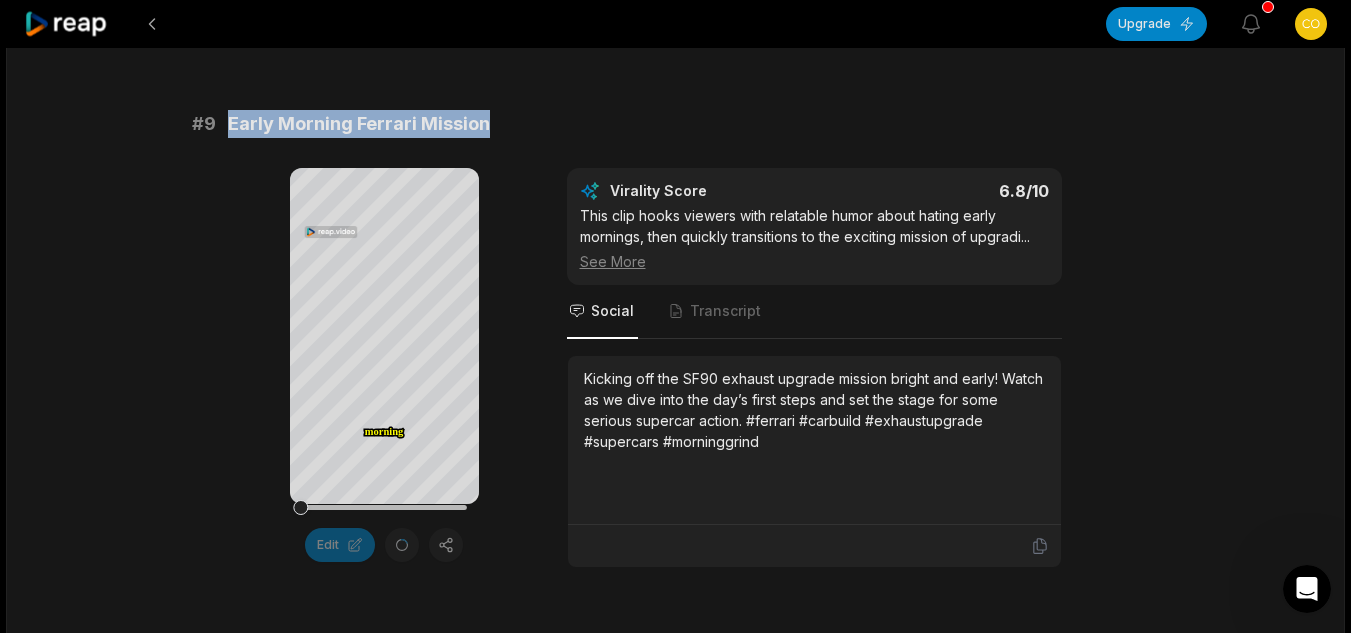 drag, startPoint x: 485, startPoint y: 145, endPoint x: 231, endPoint y: 145, distance: 254 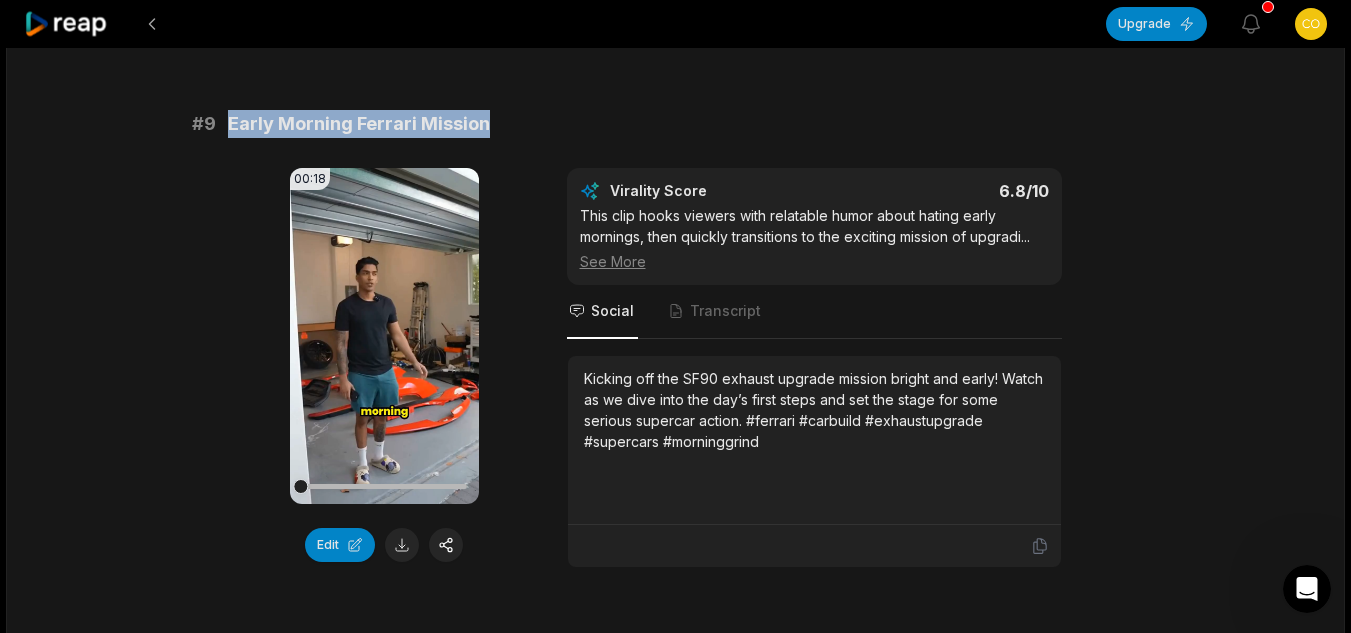 copy on "Early Morning Ferrari Mission" 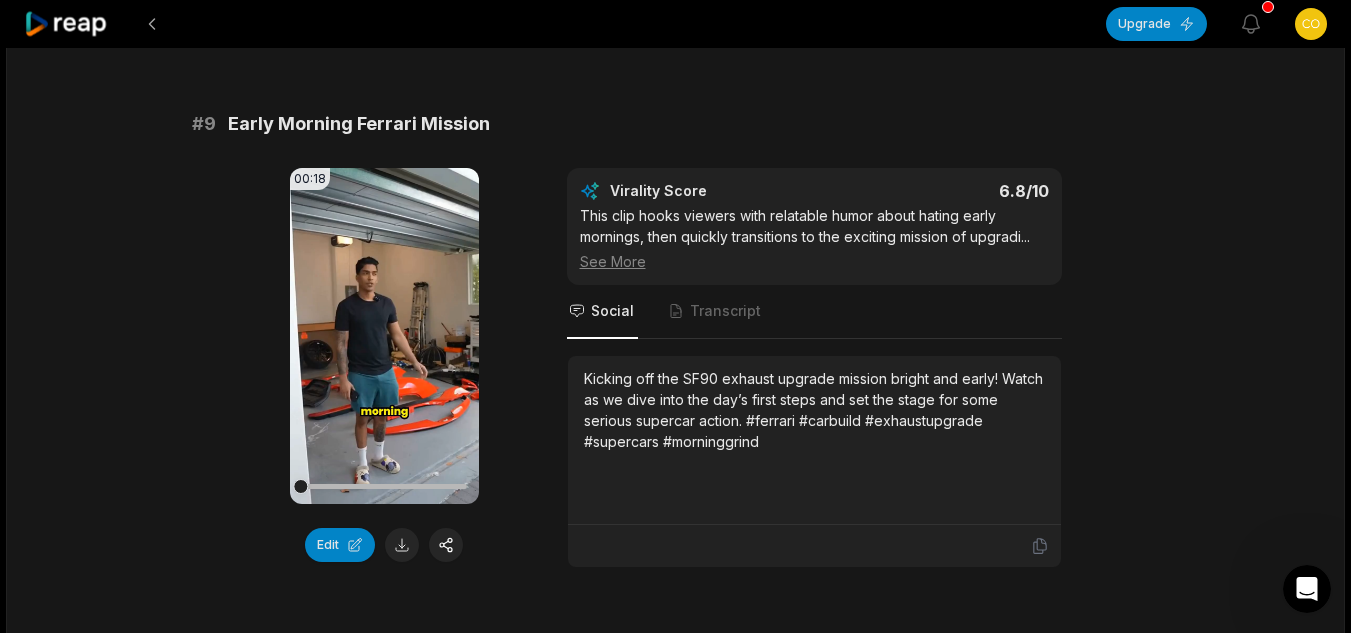 click on "Kicking off the SF90 exhaust upgrade mission bright and early! Watch as we dive into the day’s first steps and set the stage for some serious supercar action. #ferrari #carbuild #exhaustupgrade #supercars #morninggrind" at bounding box center [814, 410] 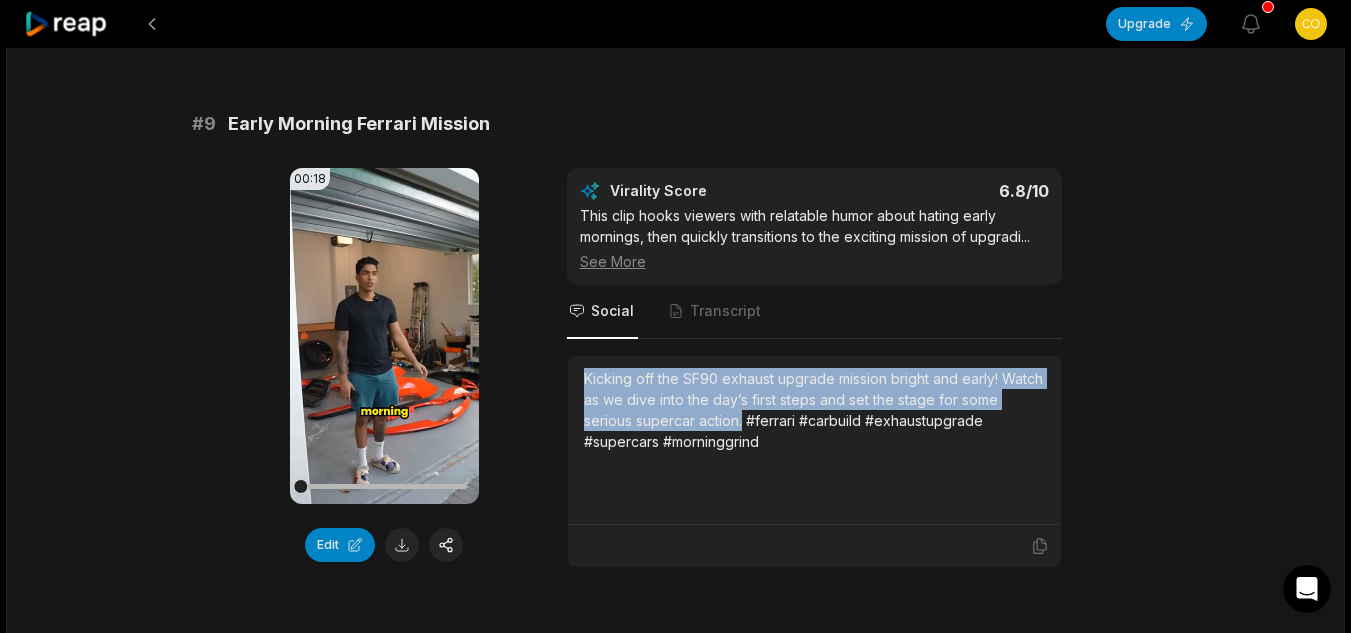 drag, startPoint x: 743, startPoint y: 438, endPoint x: 560, endPoint y: 395, distance: 187.98404 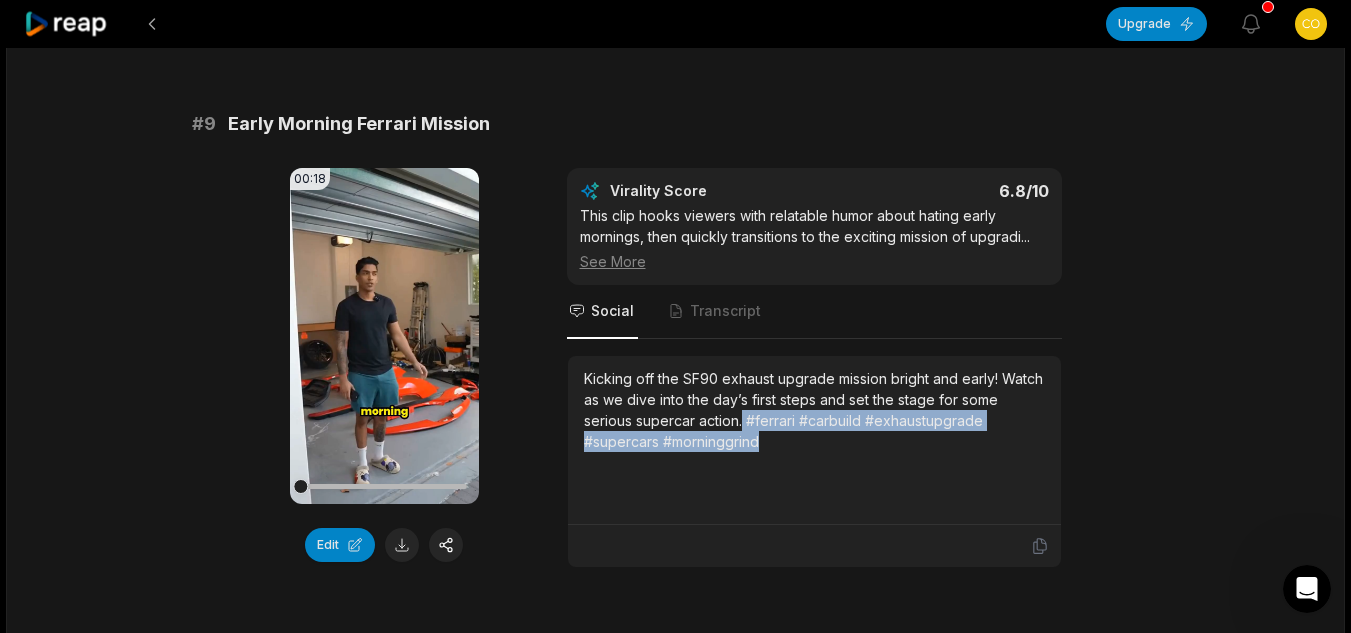 drag, startPoint x: 744, startPoint y: 439, endPoint x: 780, endPoint y: 471, distance: 48.166378 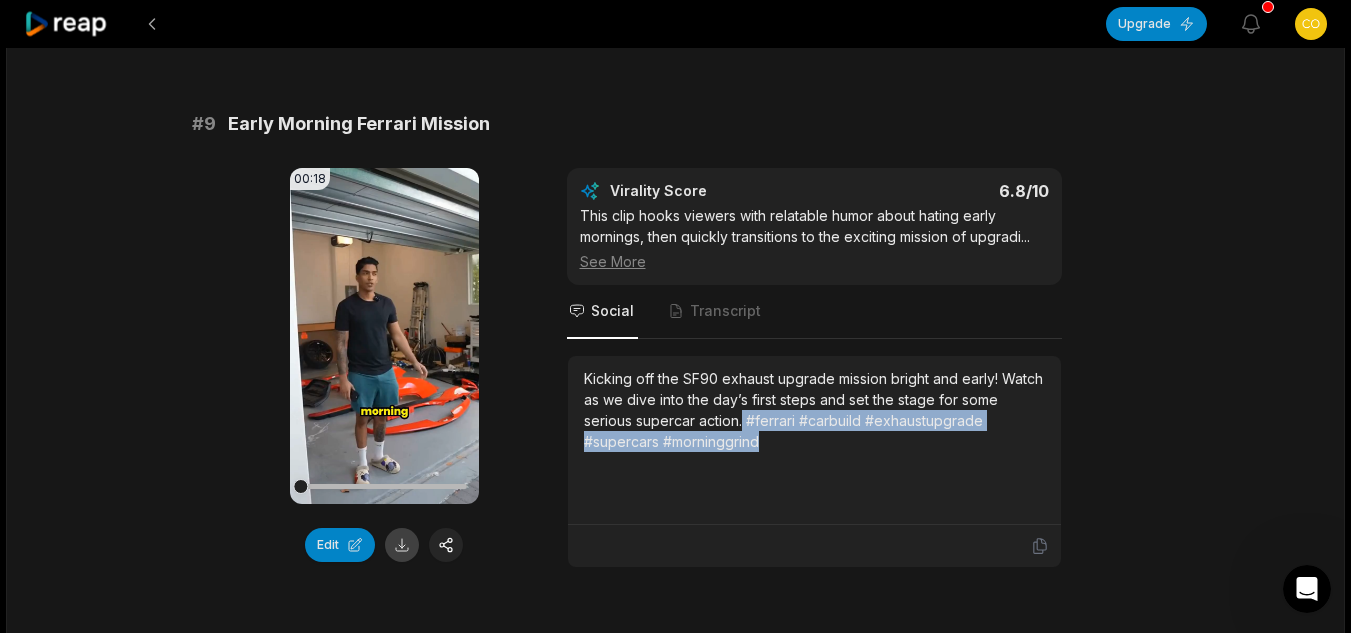 click at bounding box center [402, 545] 